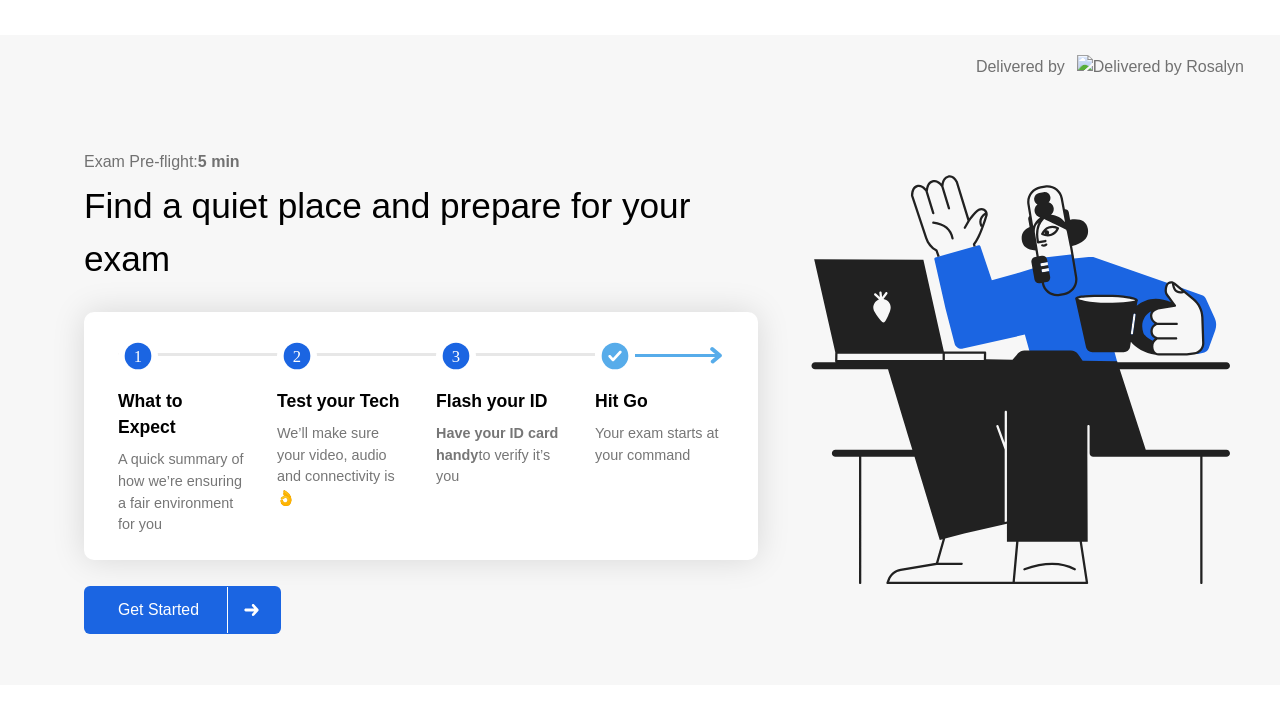 scroll, scrollTop: 0, scrollLeft: 0, axis: both 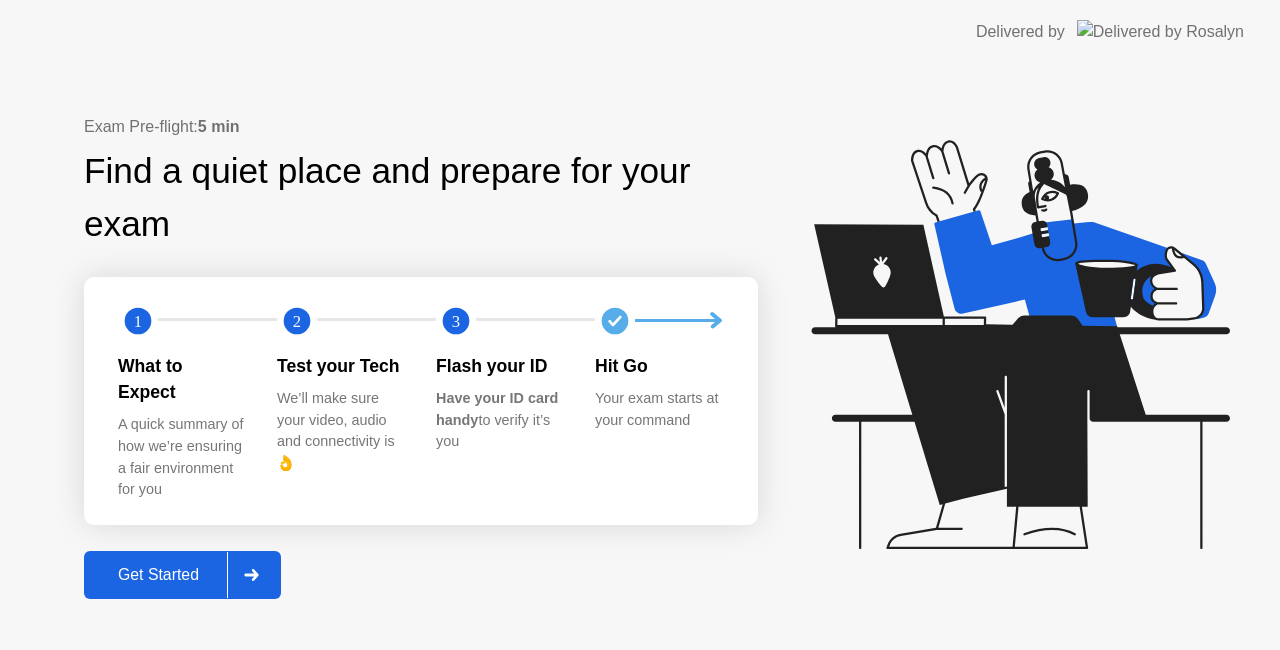 click on "Get Started" 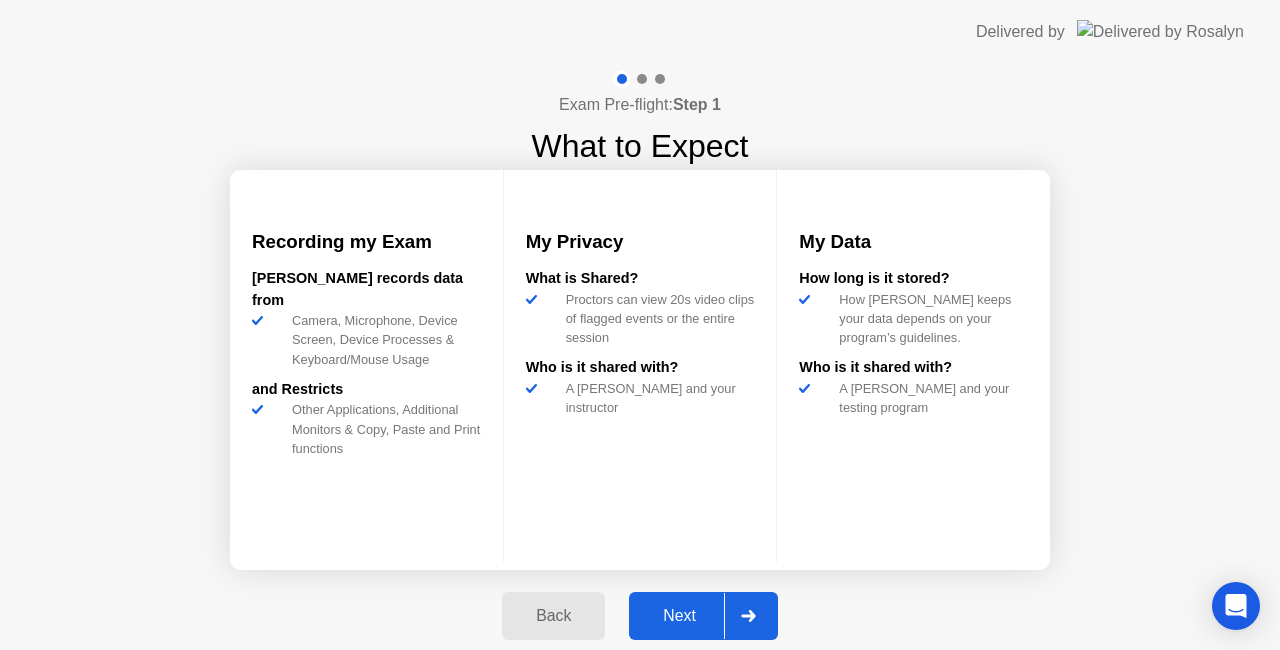click on "Next" 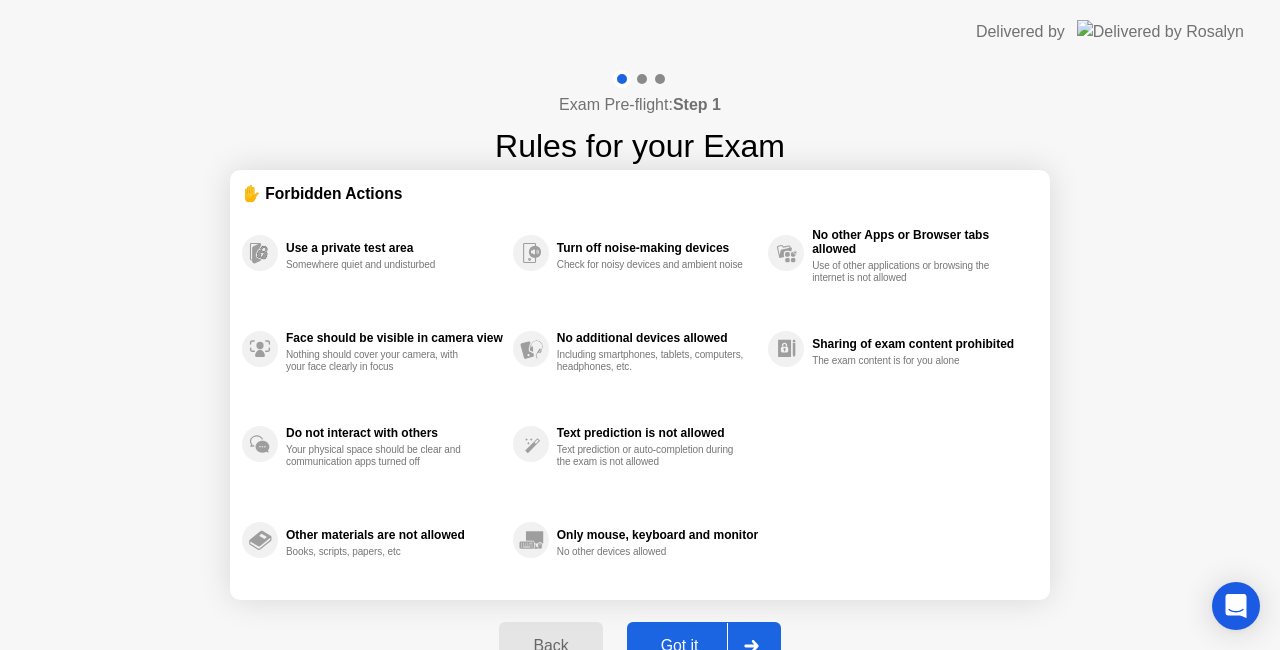 click on "Got it" 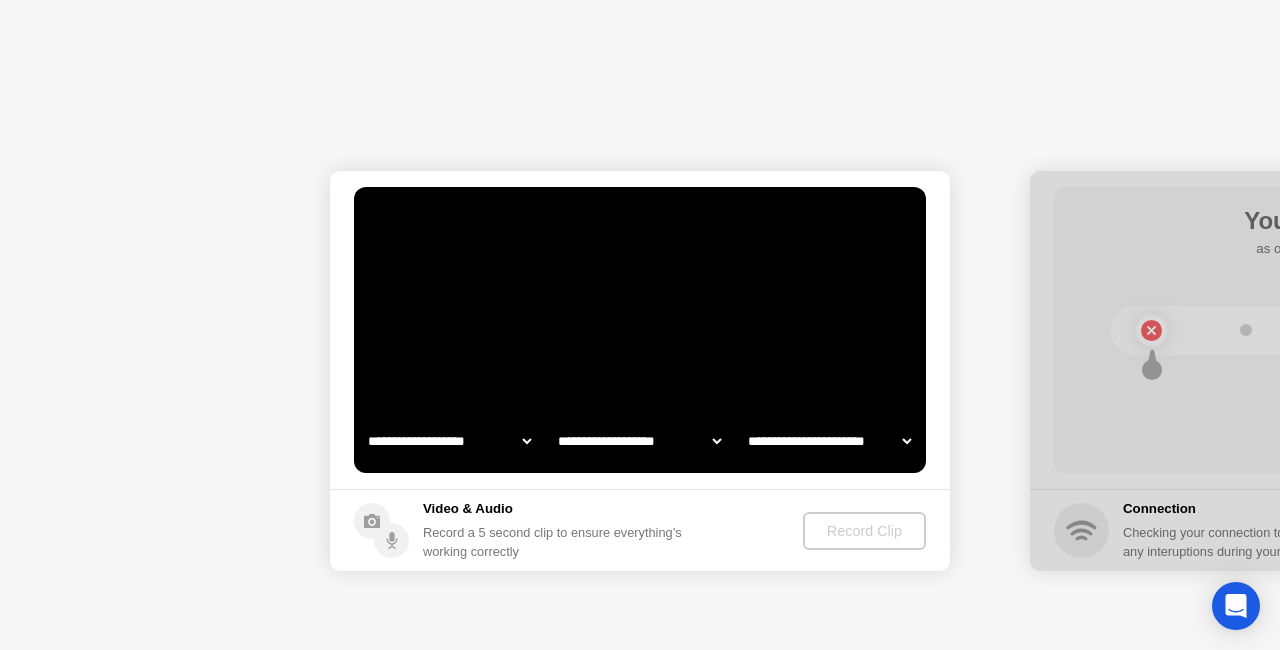 select on "**********" 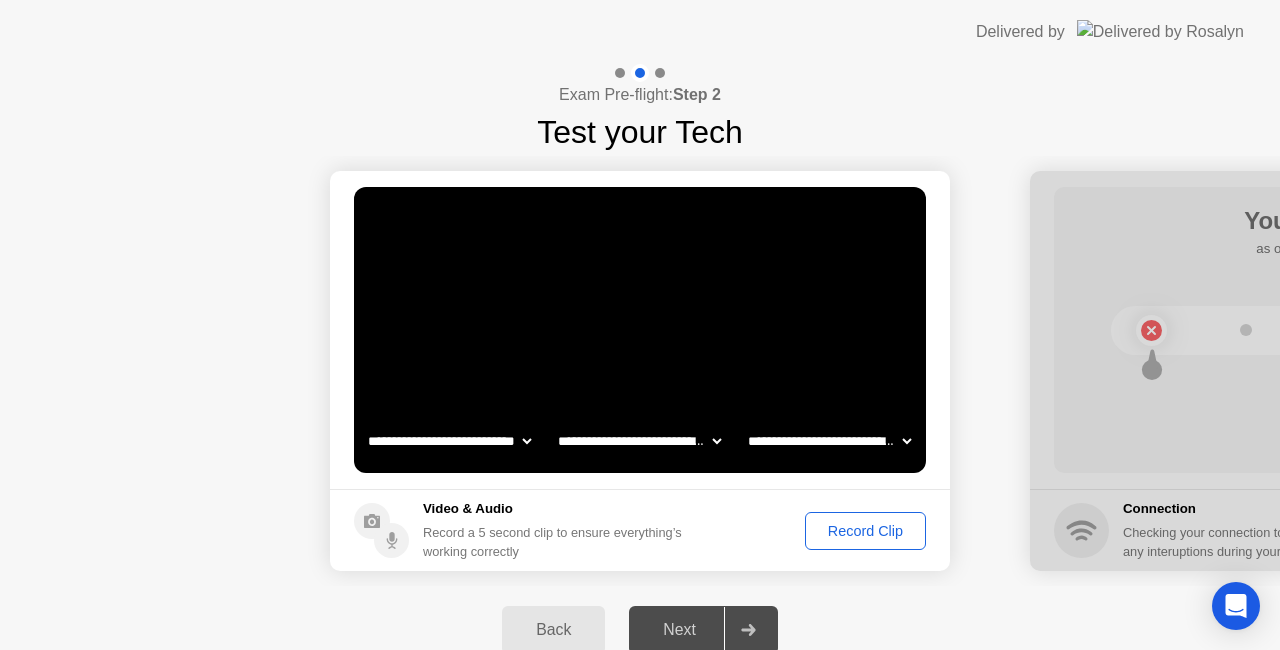 click on "Record Clip" 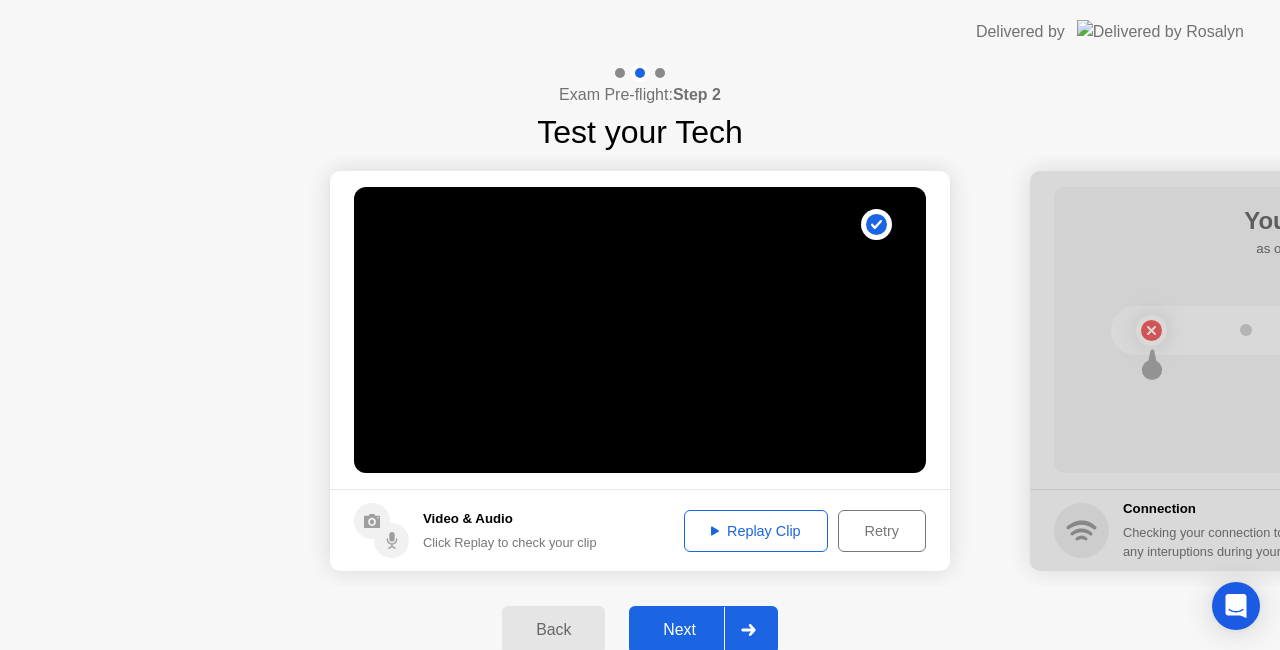 click on "Next" 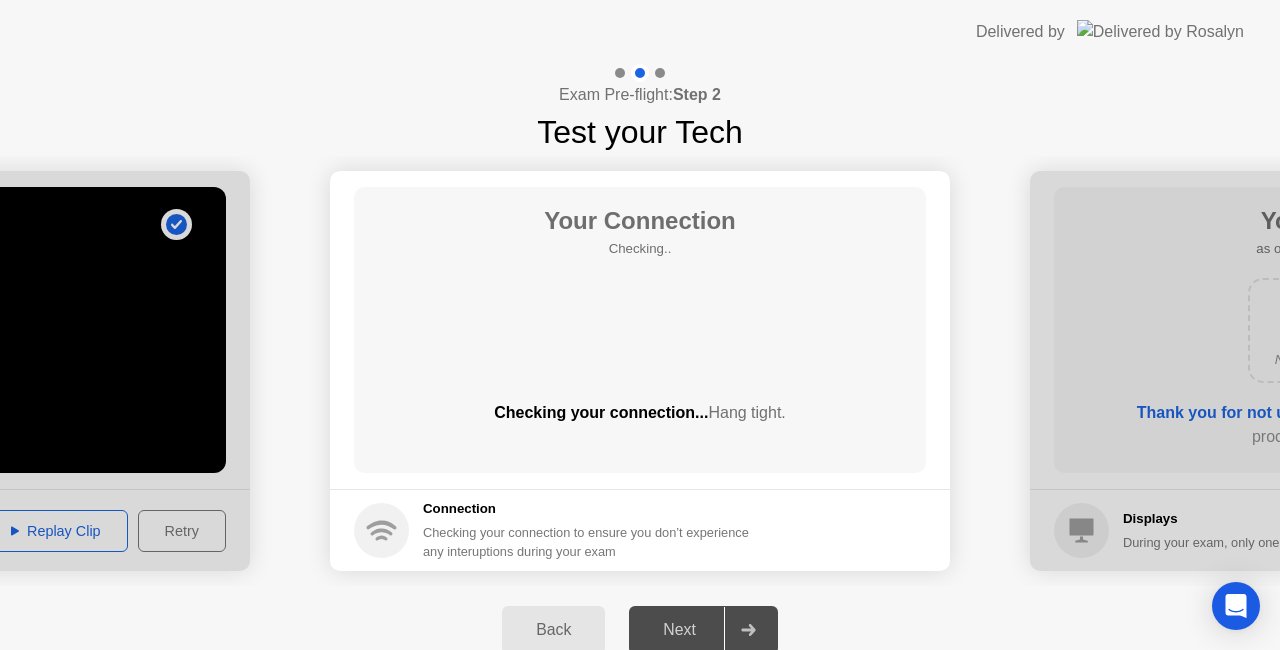 click on "Next" 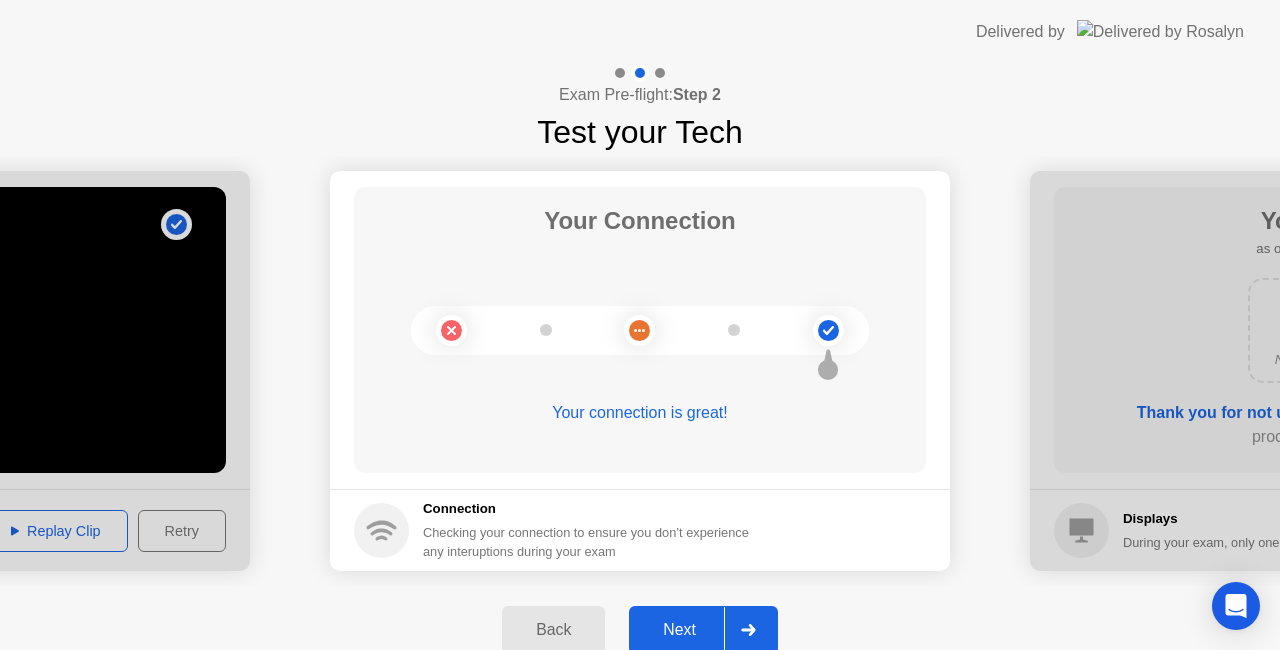 click on "Next" 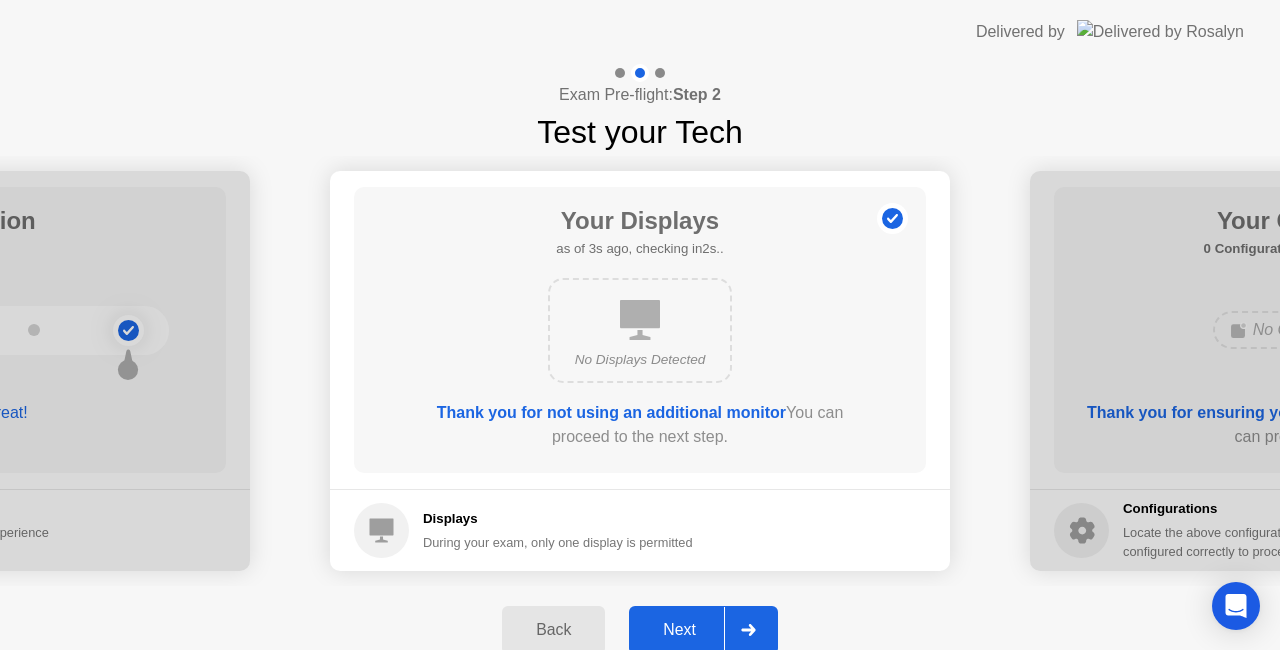 click on "Next" 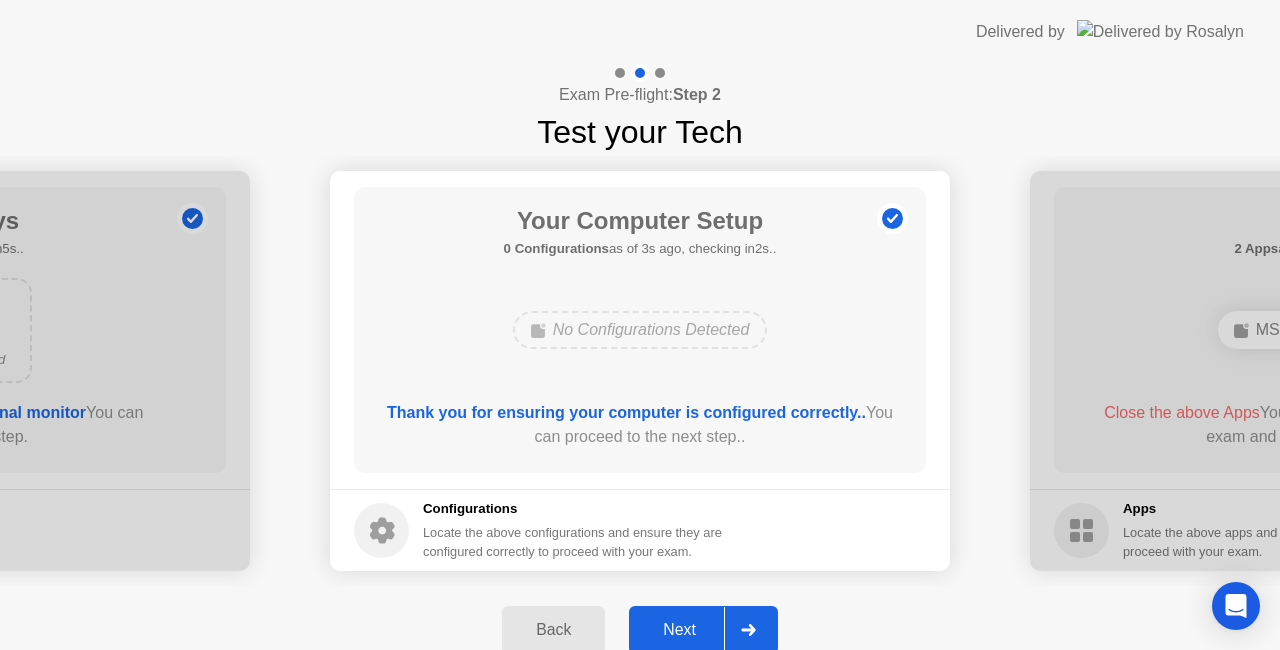 click on "Next" 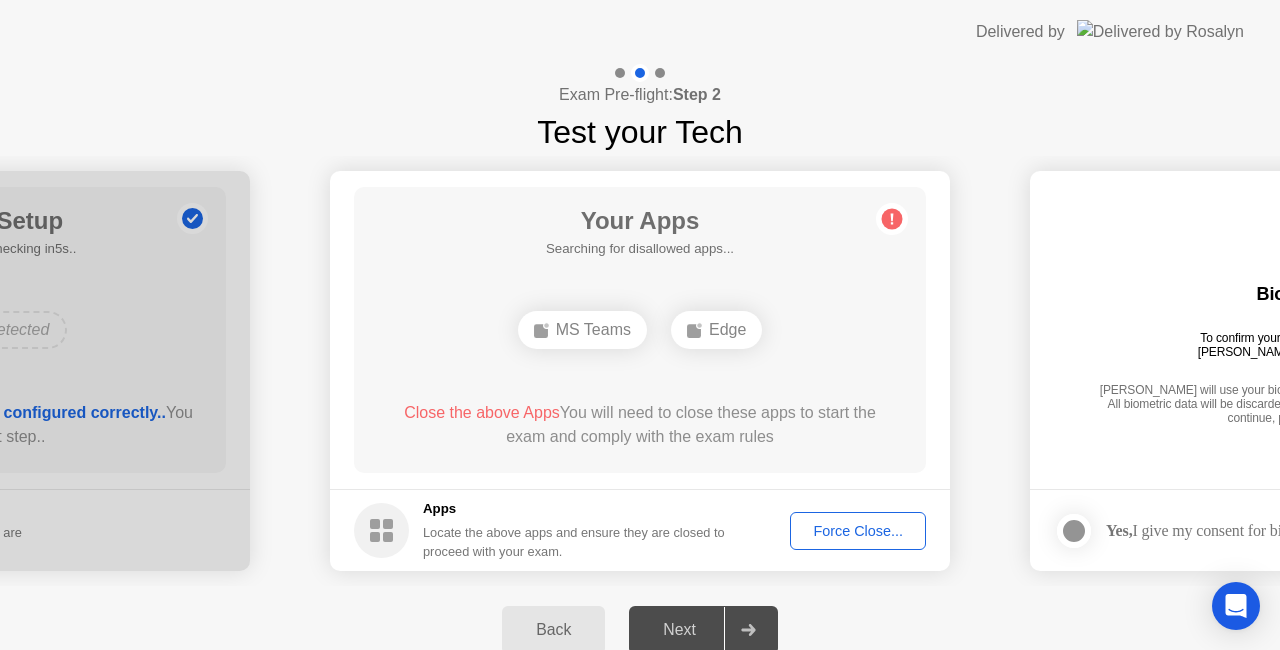 click on "Force Close..." 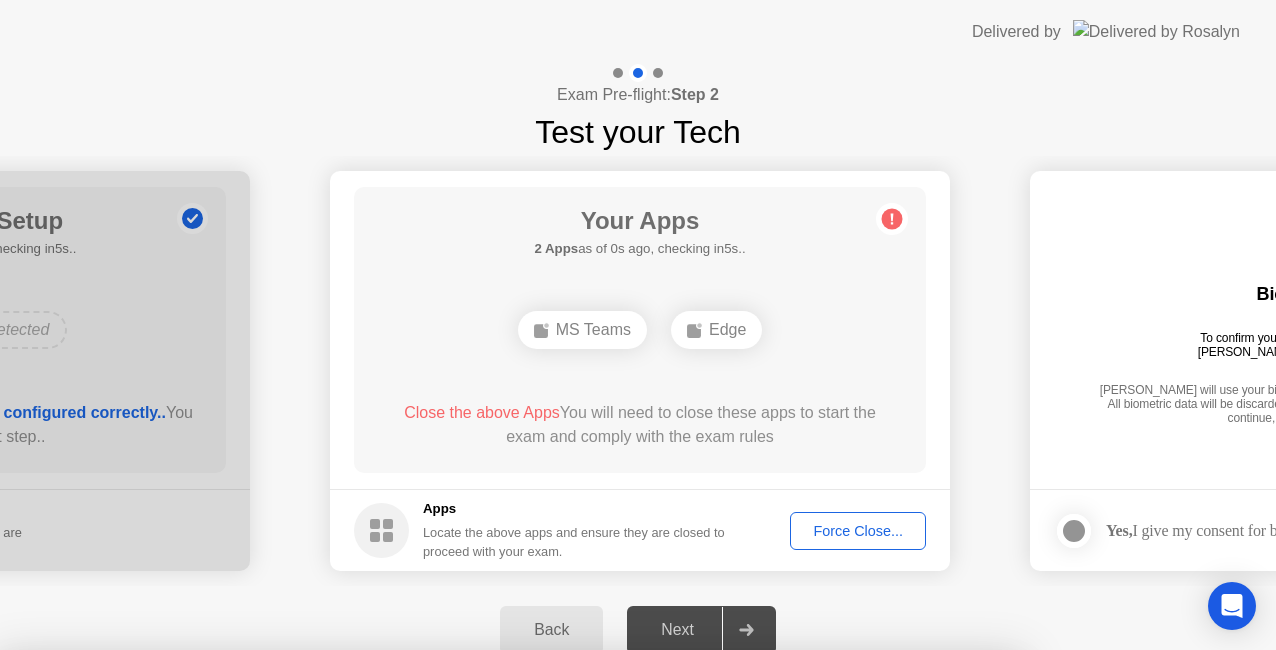 click on "Confirm" at bounding box center (577, 926) 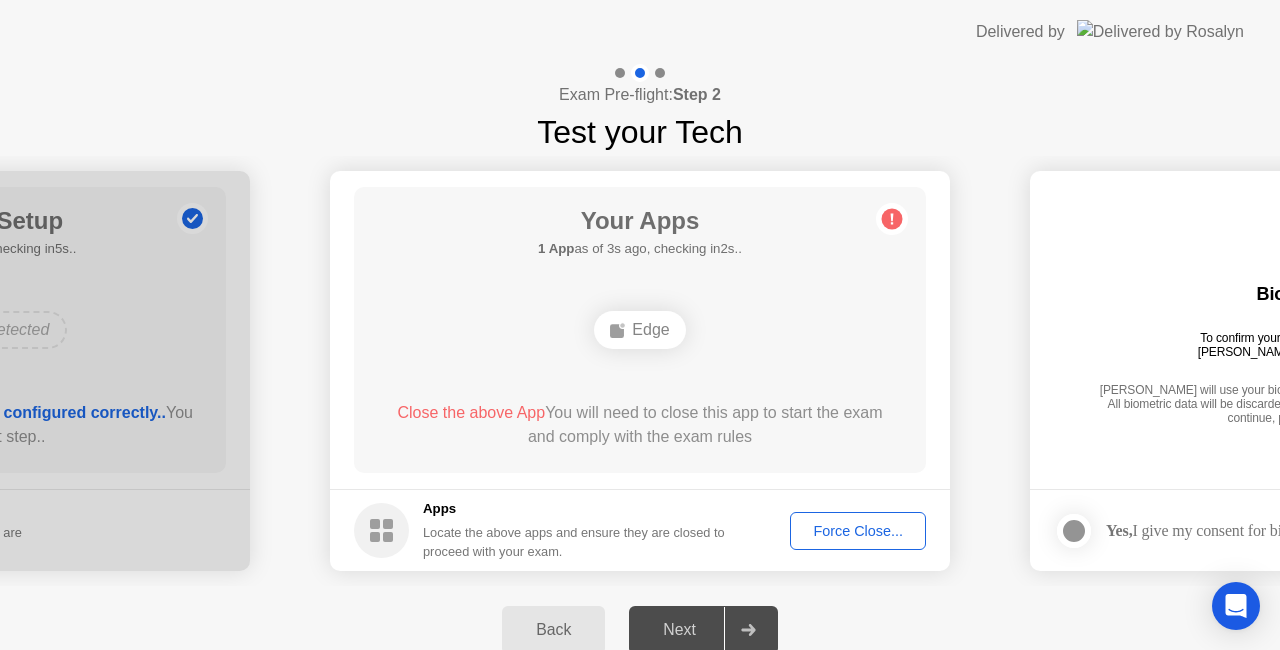 click on "Force Close..." 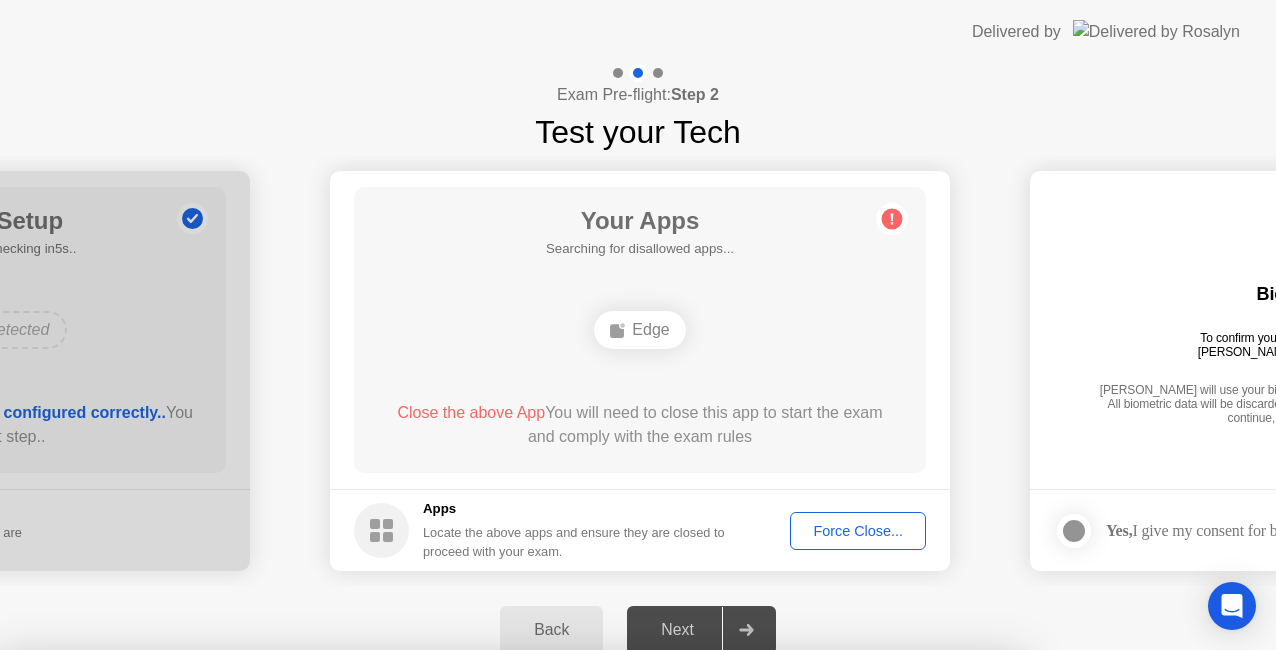 click on "Confirm" at bounding box center [577, 926] 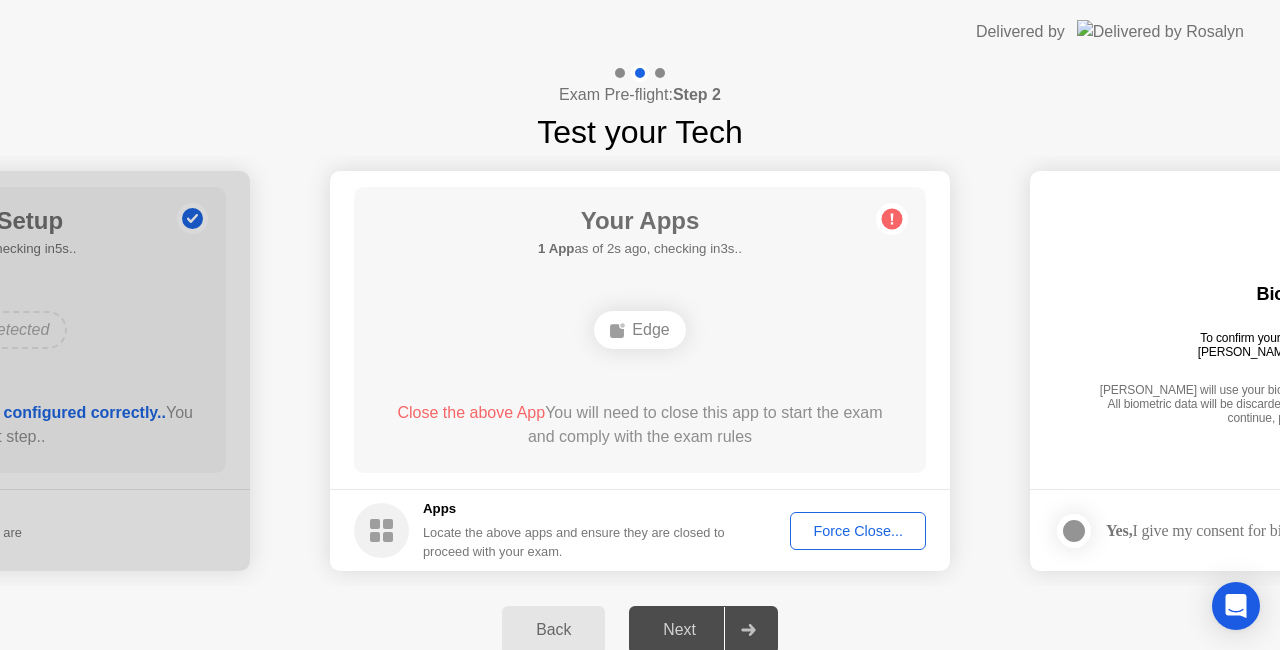 click on "Edge" 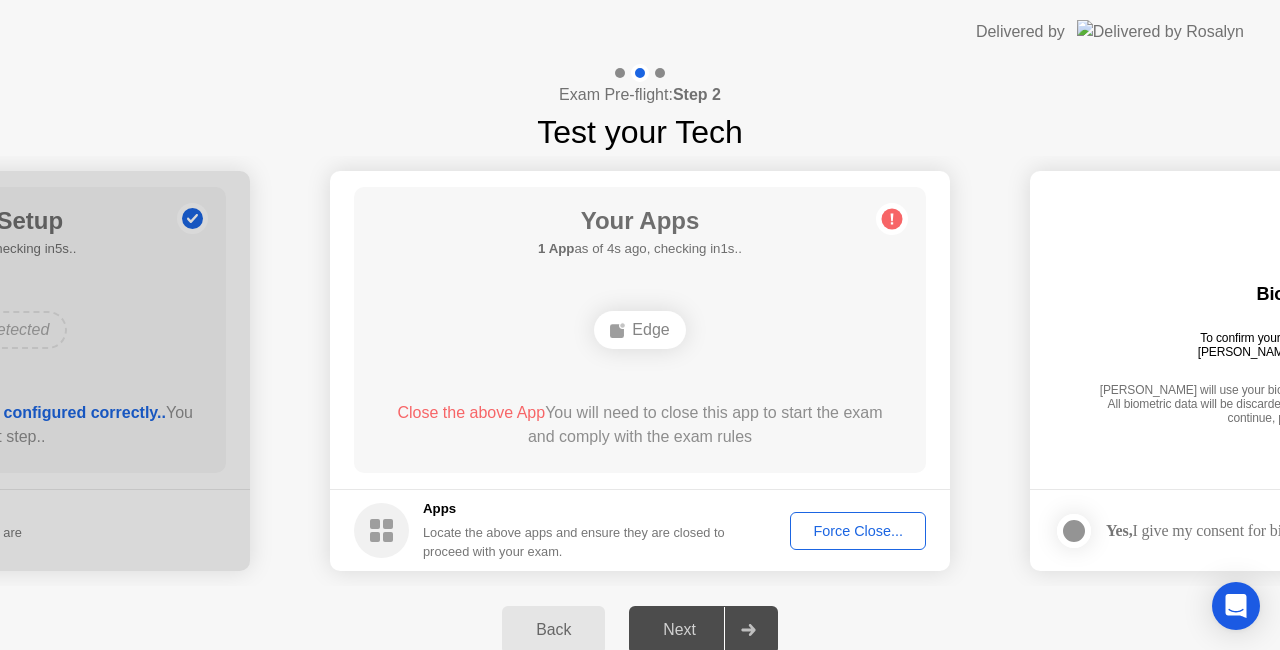 click on "Force Close..." 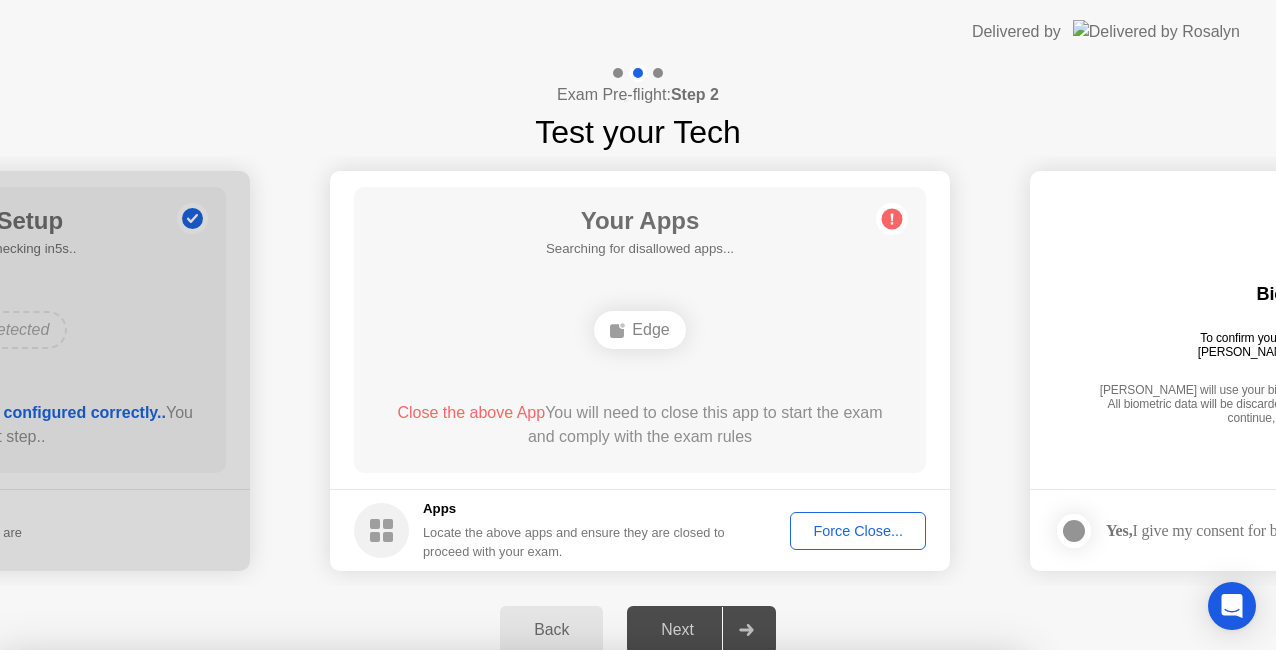 click on "Confirm" at bounding box center [577, 926] 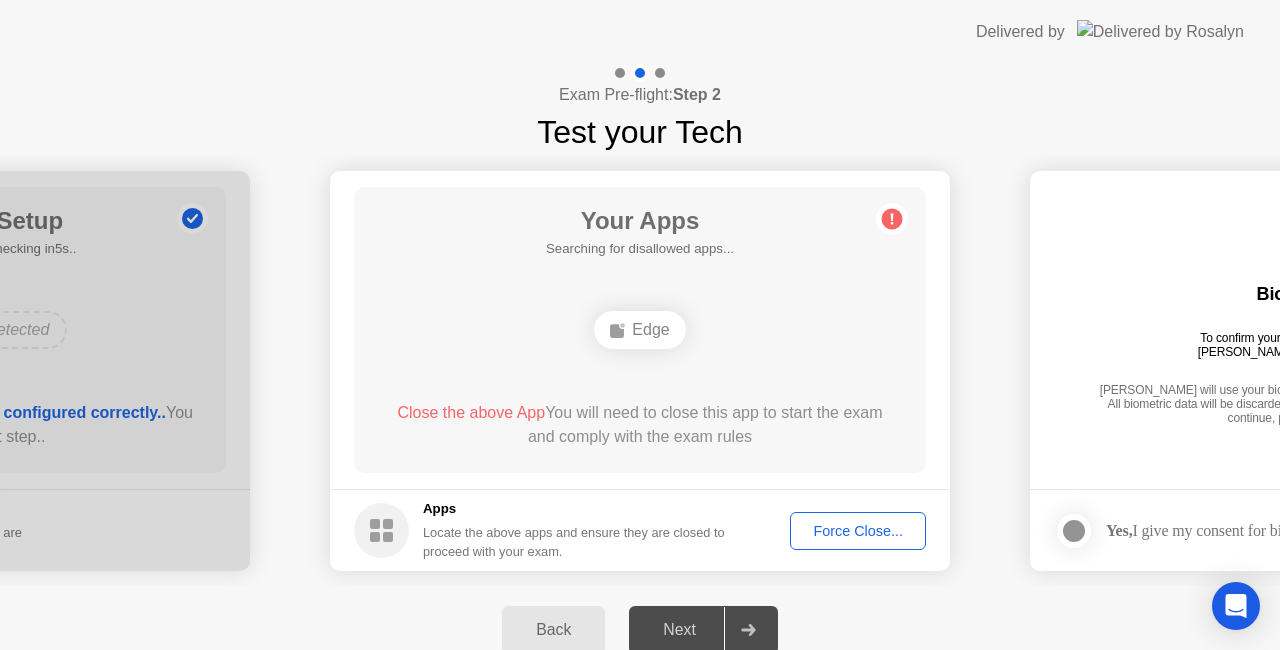 click on "Force Close..." 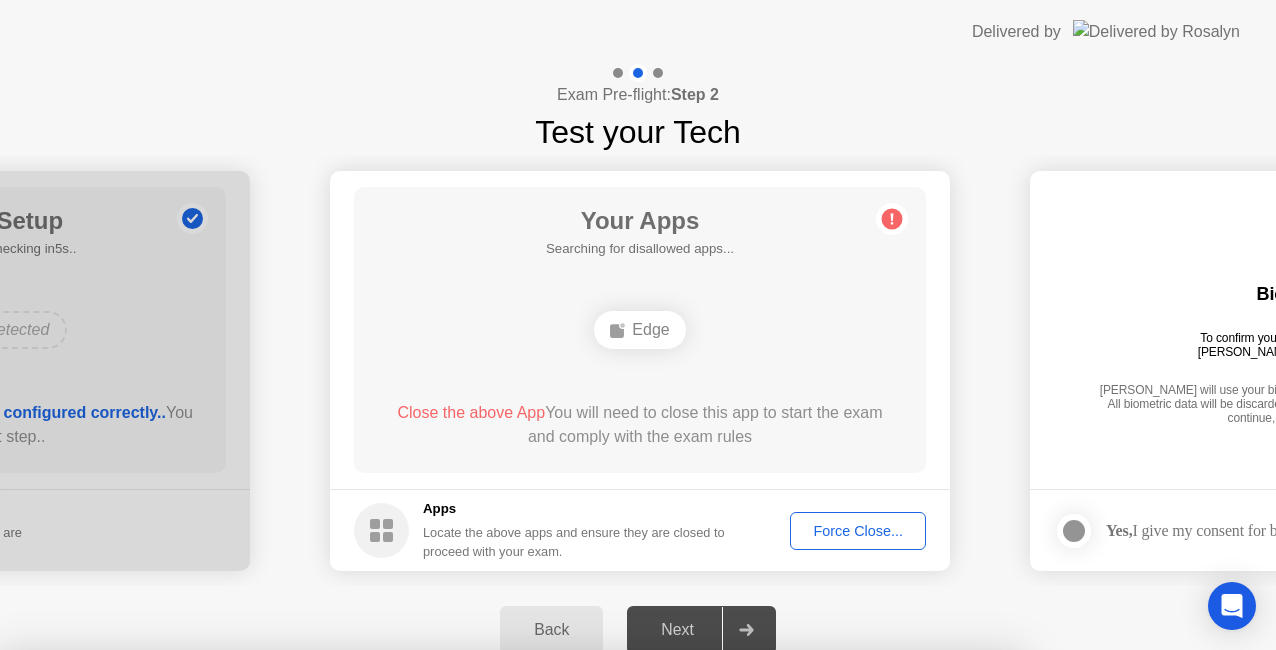 click on "Confirm" at bounding box center [577, 926] 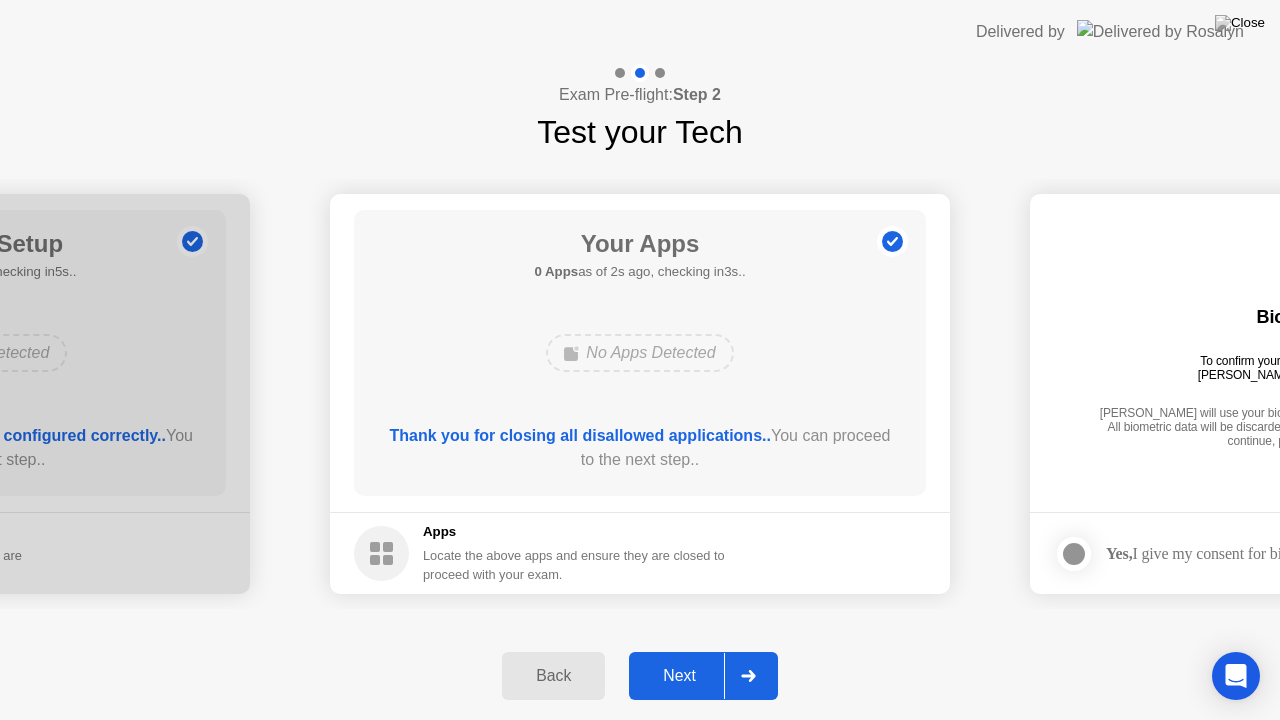 click on "Next" 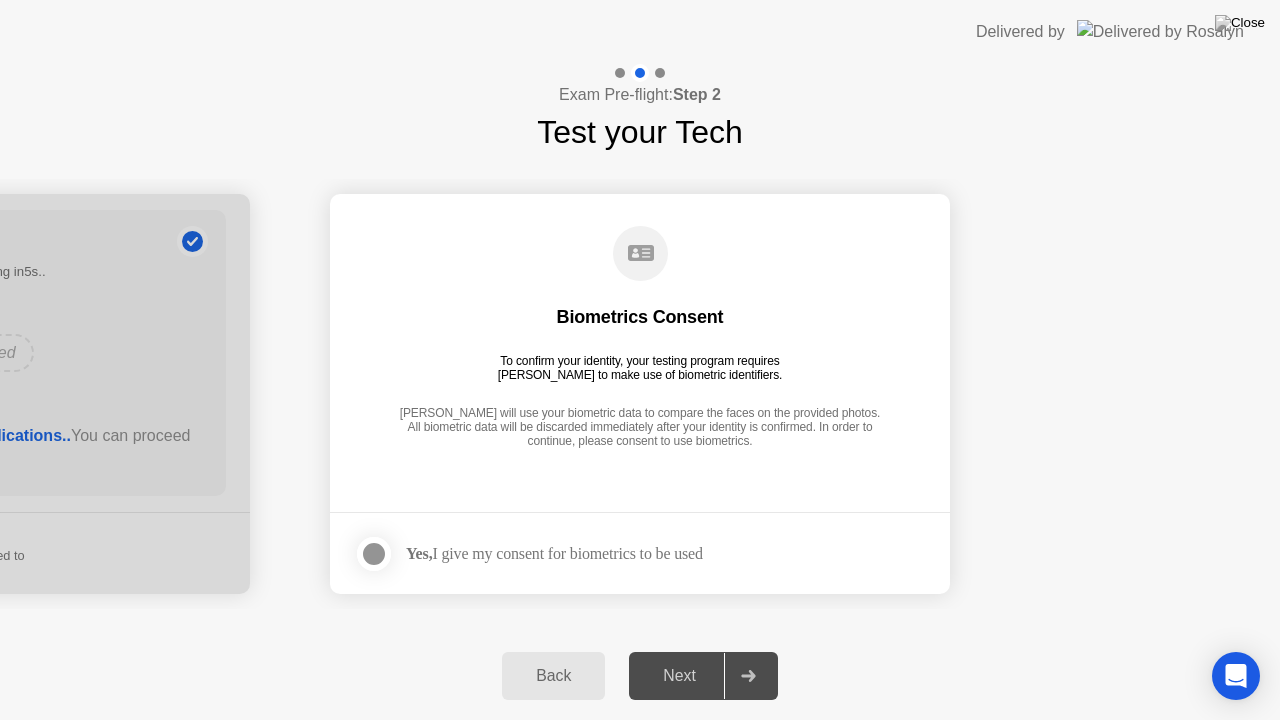 click 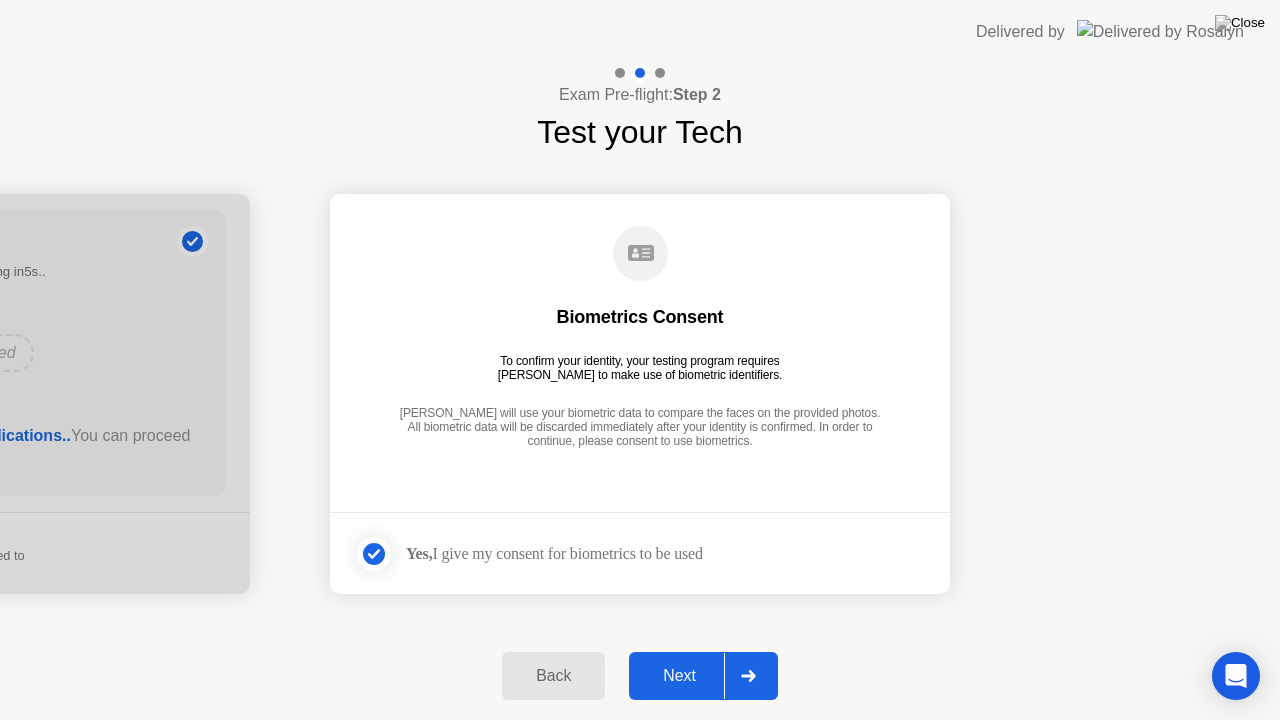 click on "Next" 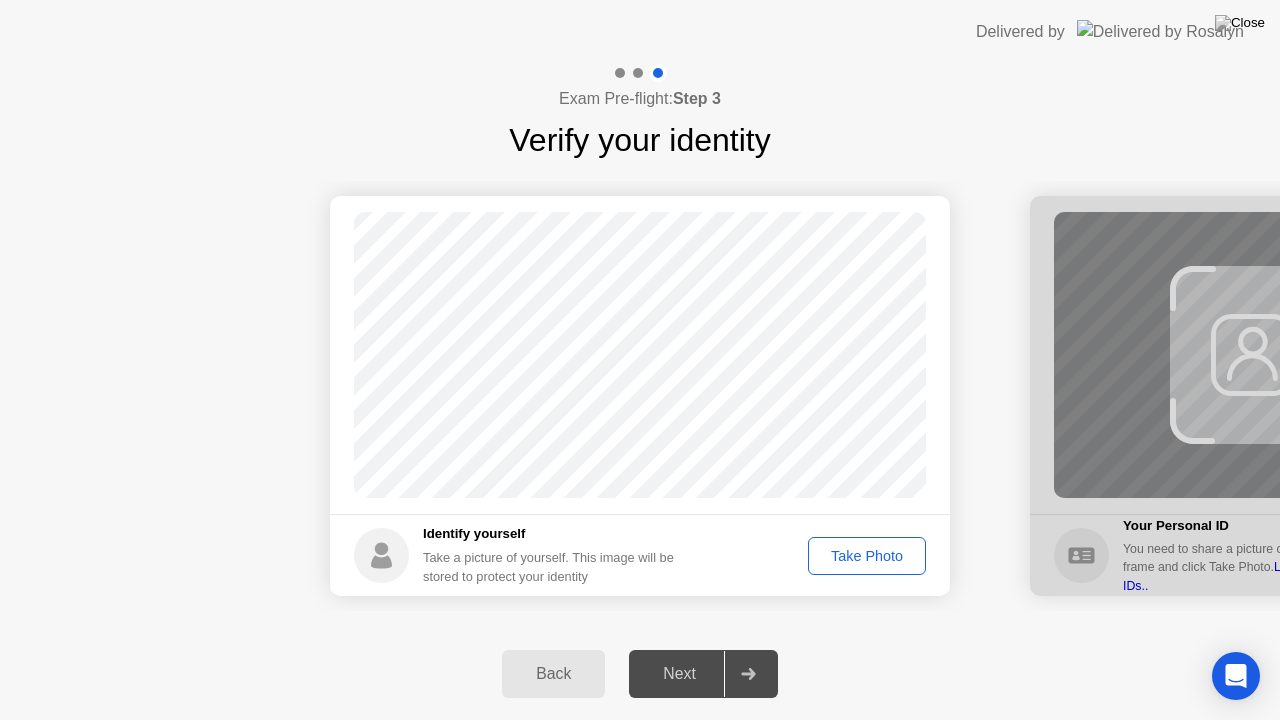 click on "Take Photo" 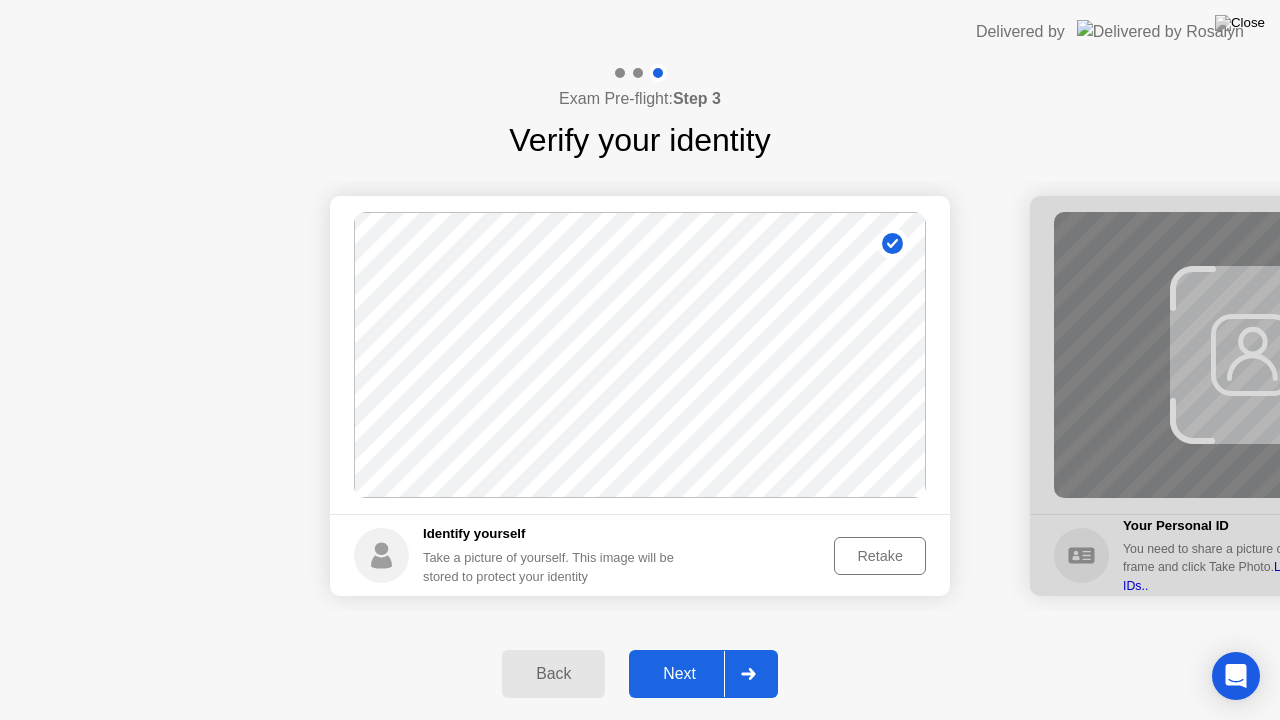 click on "Retake" 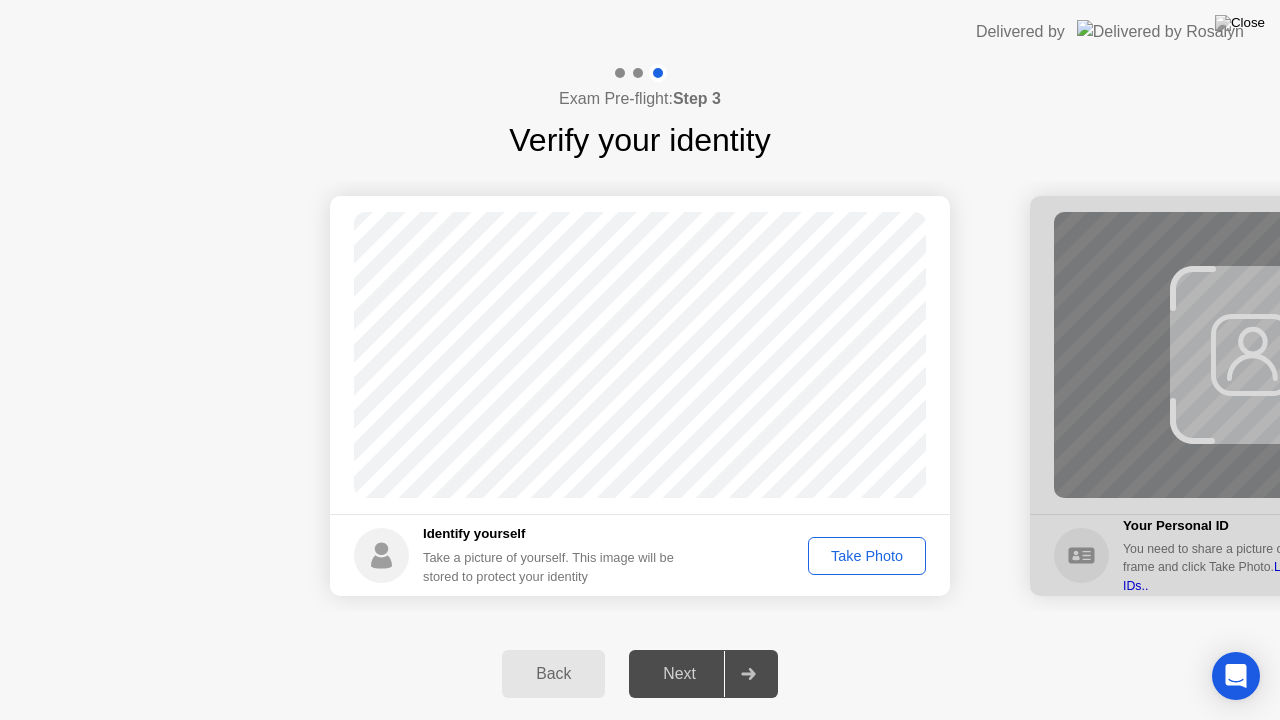 click on "Take Photo" 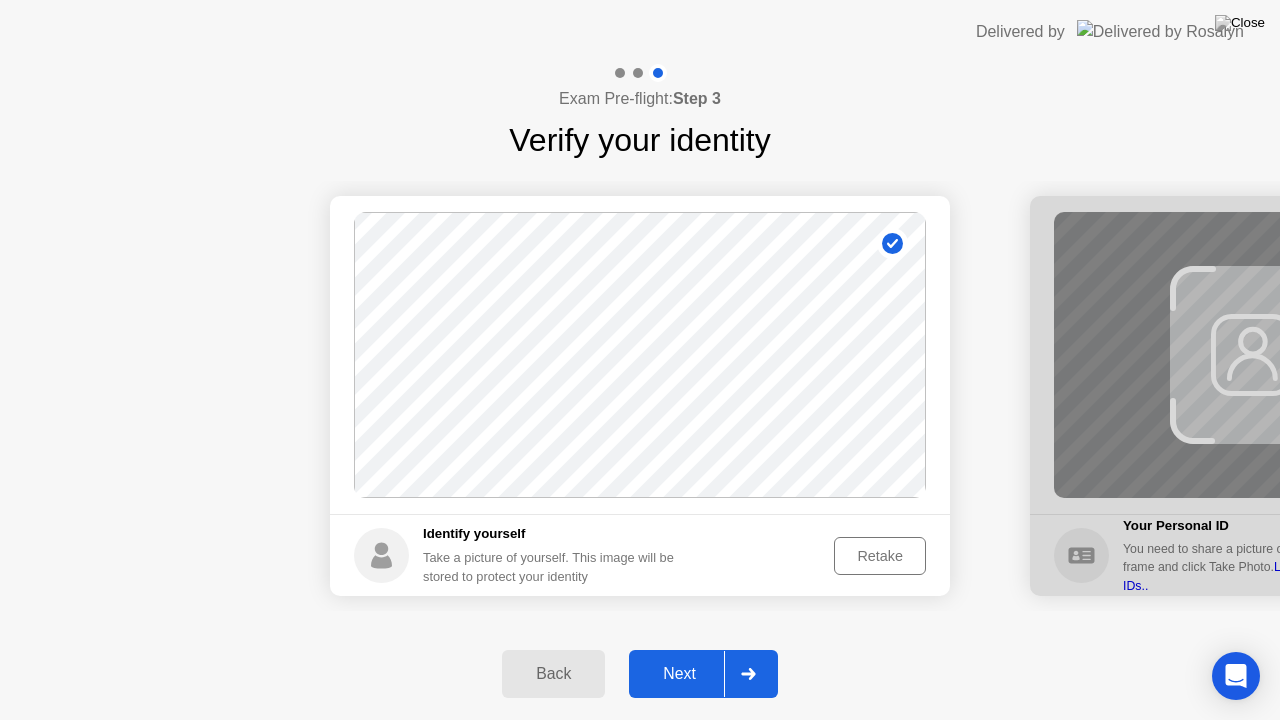 click on "Retake" 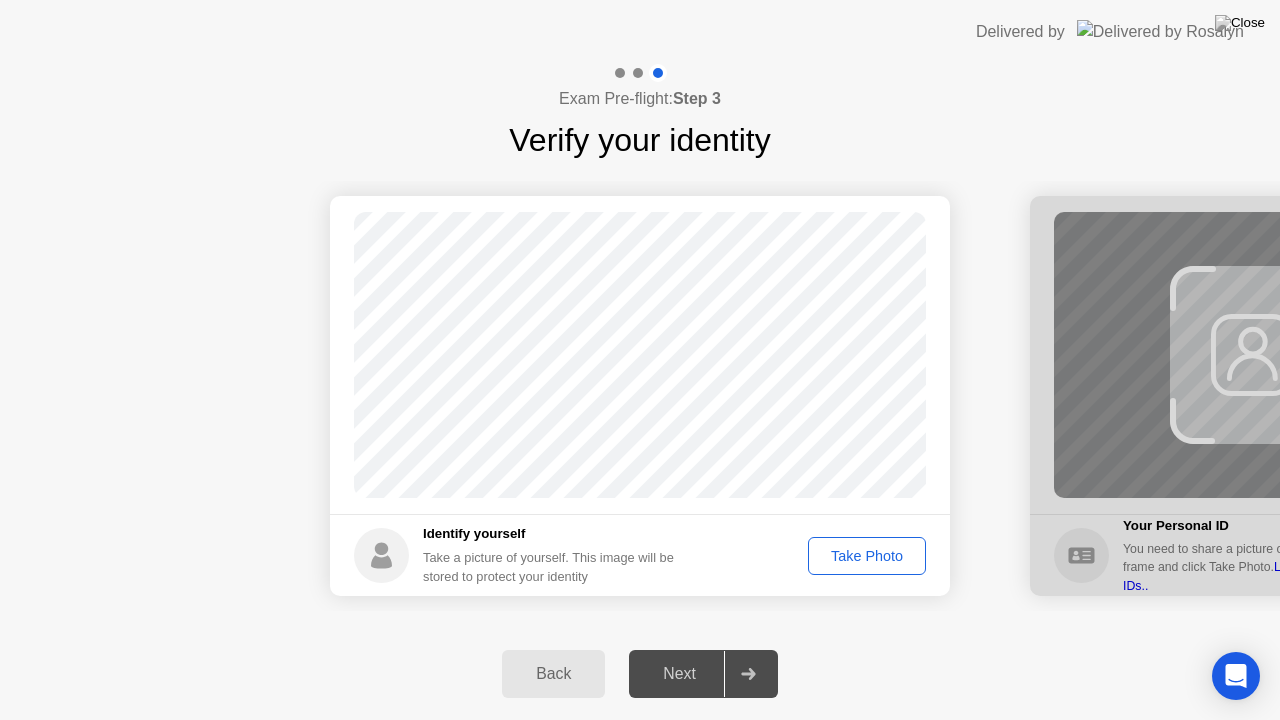 click on "Take Photo" 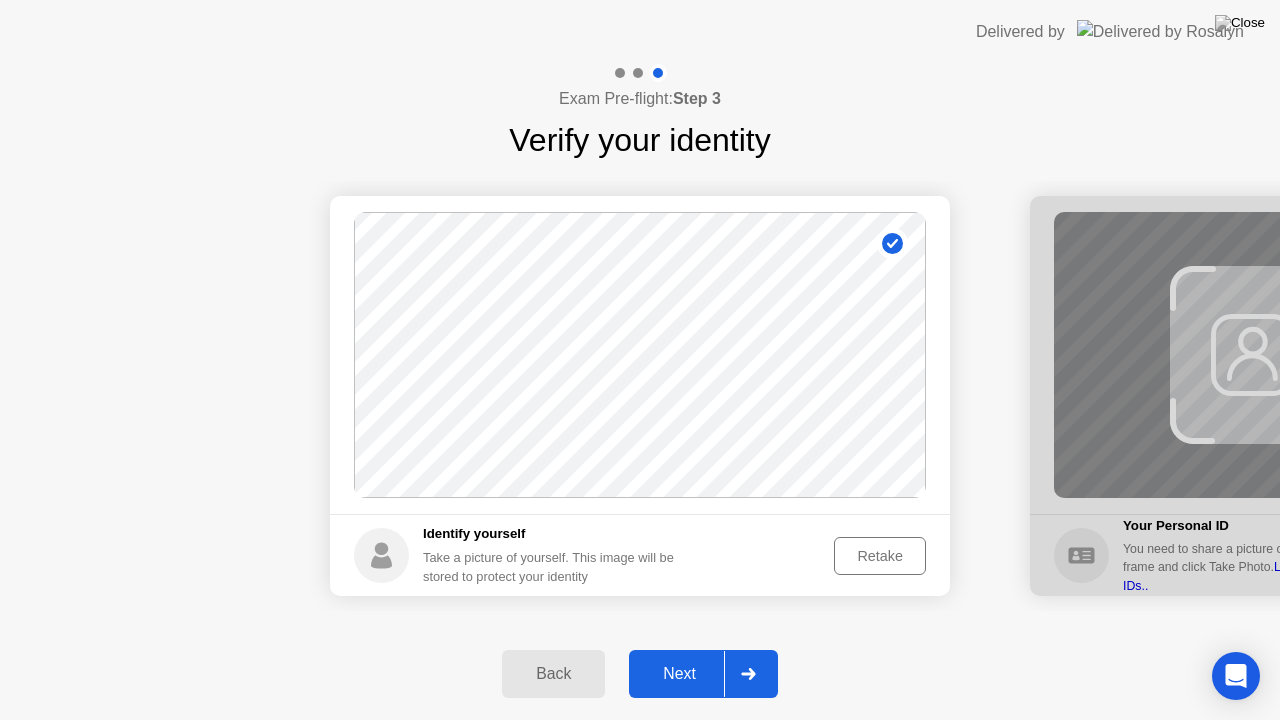 click on "Next" 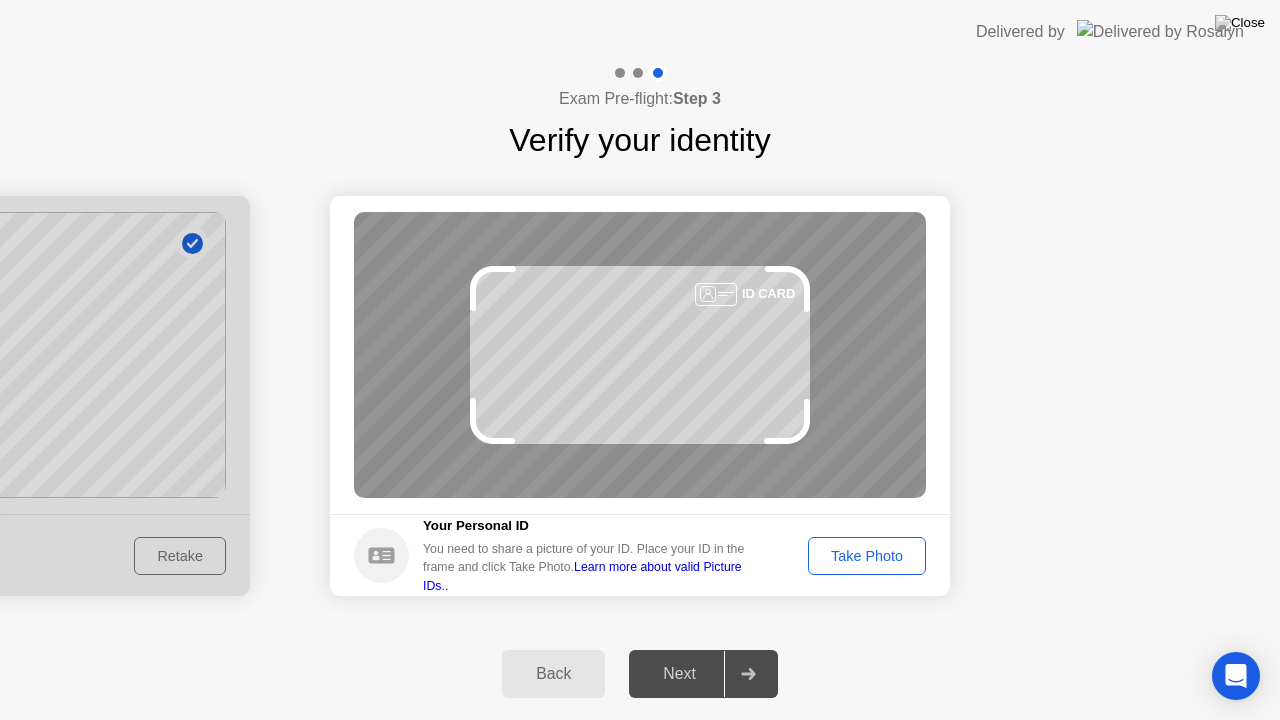 click on "Take Photo" 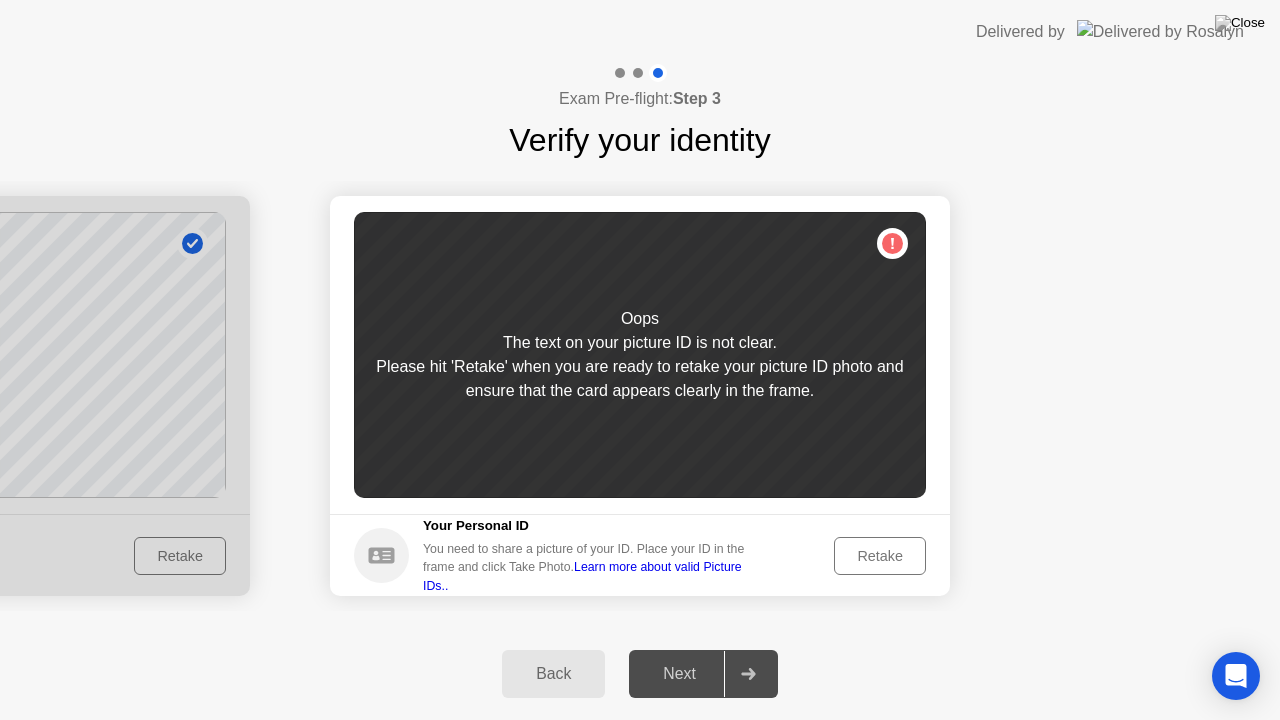 click on "Retake" 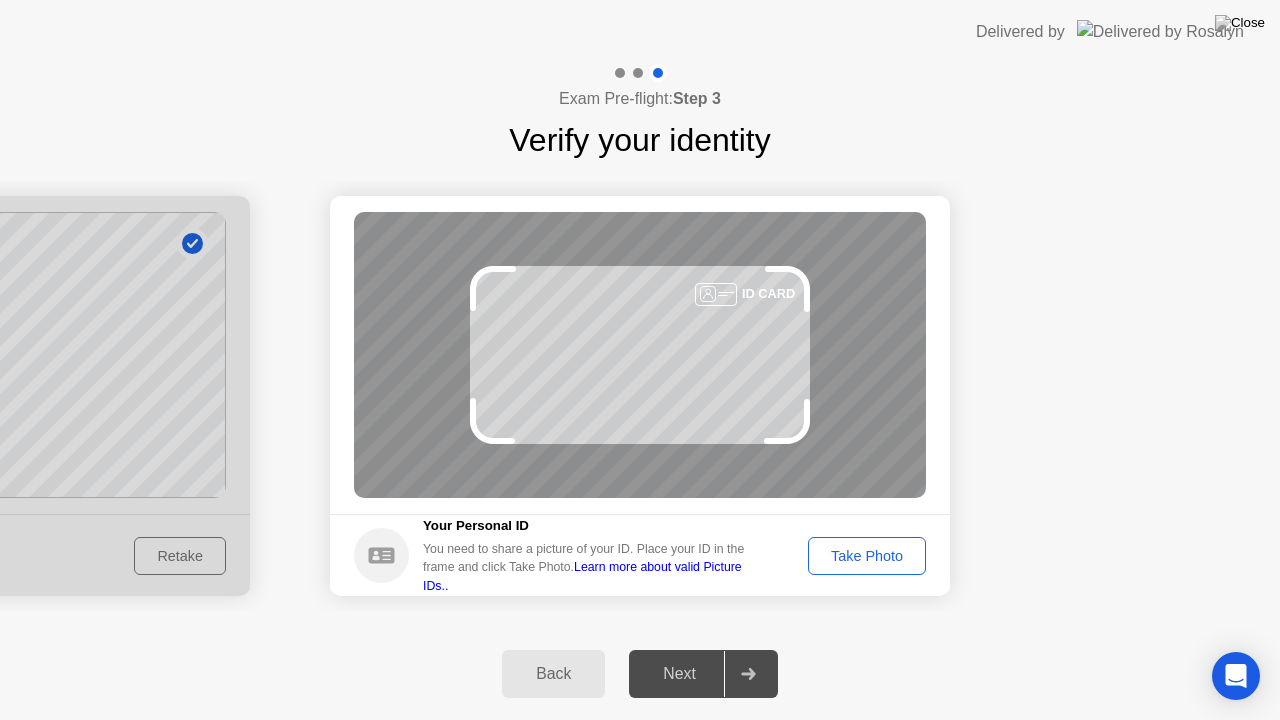 click on "Take Photo" 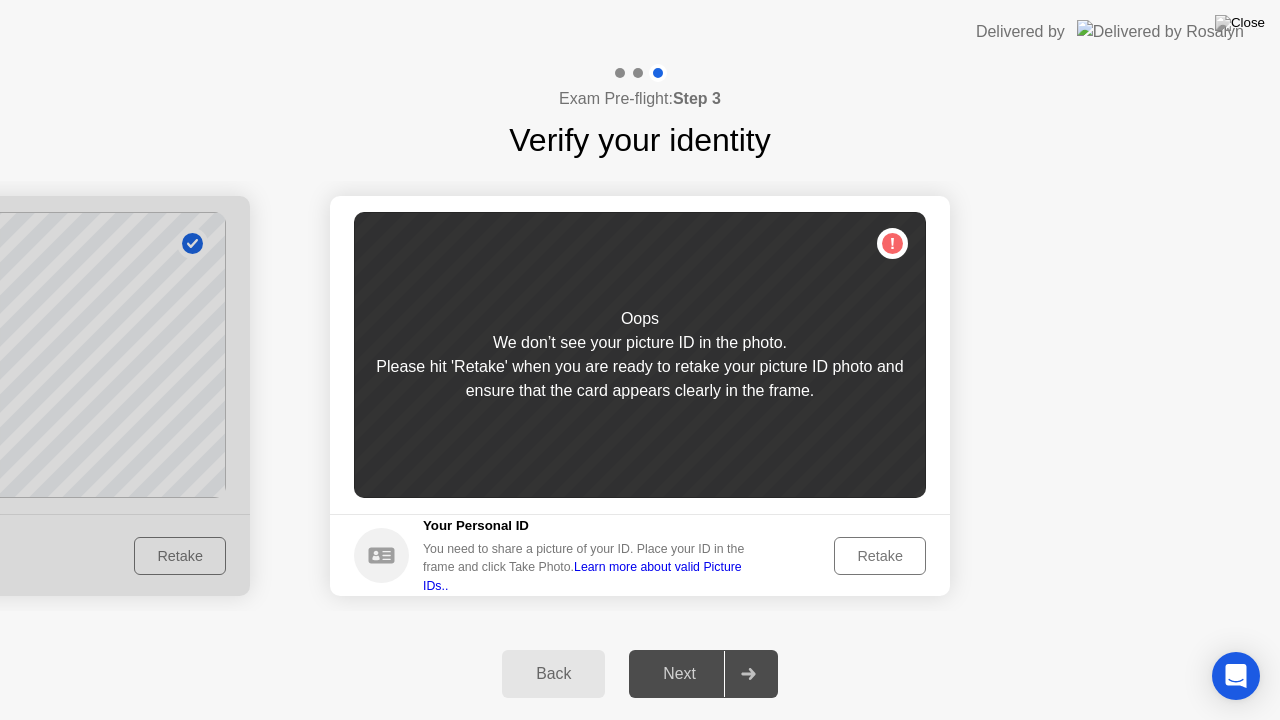 click on "Retake" 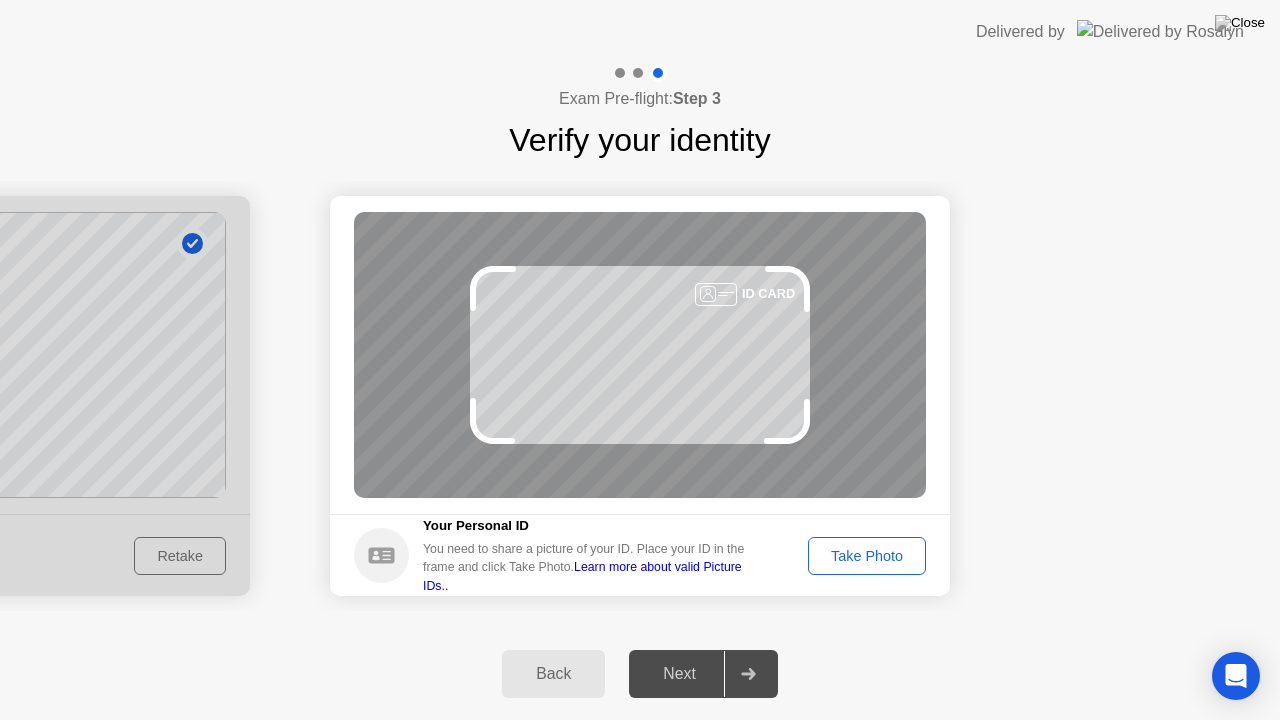 click on "Take Photo" 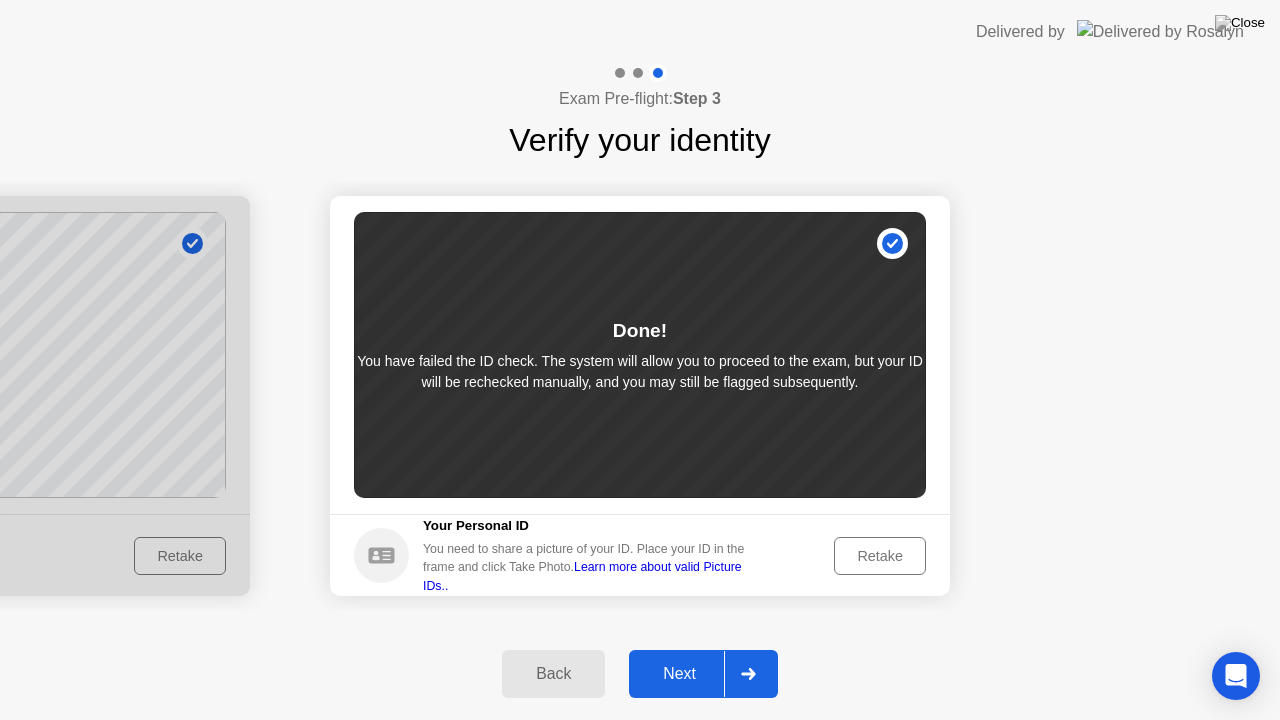 click on "Retake" 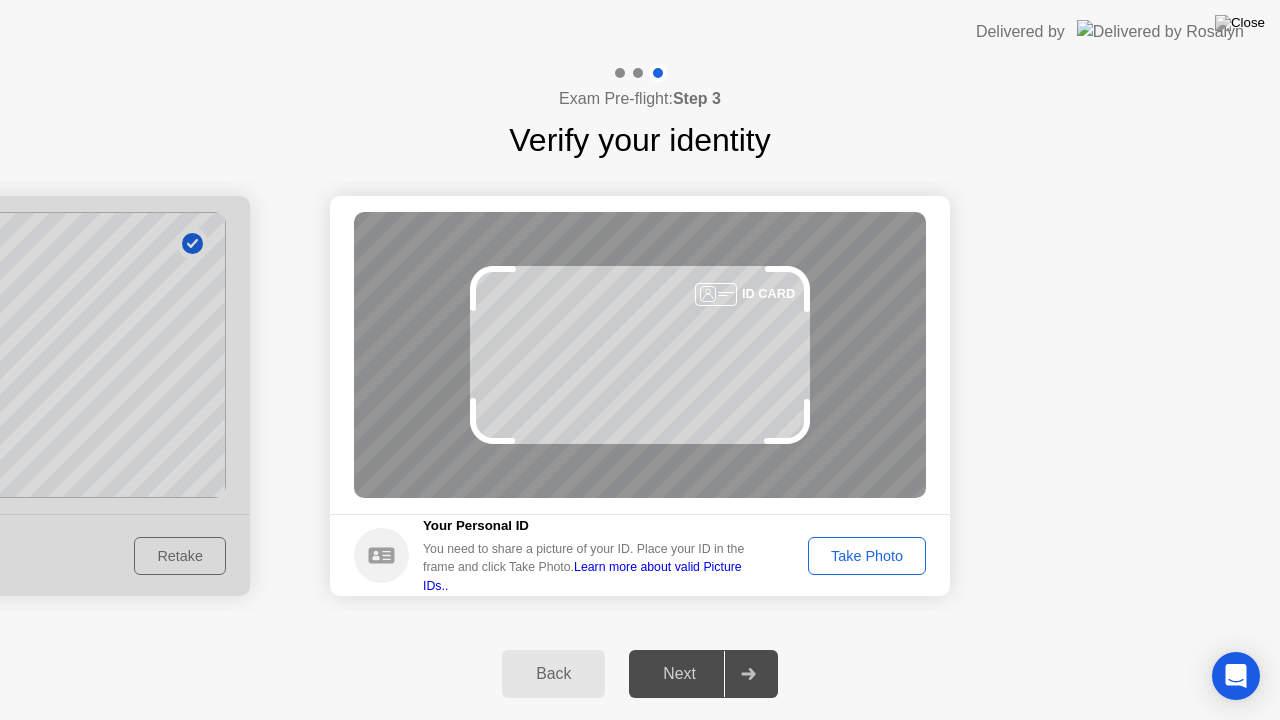 click on "Take Photo" 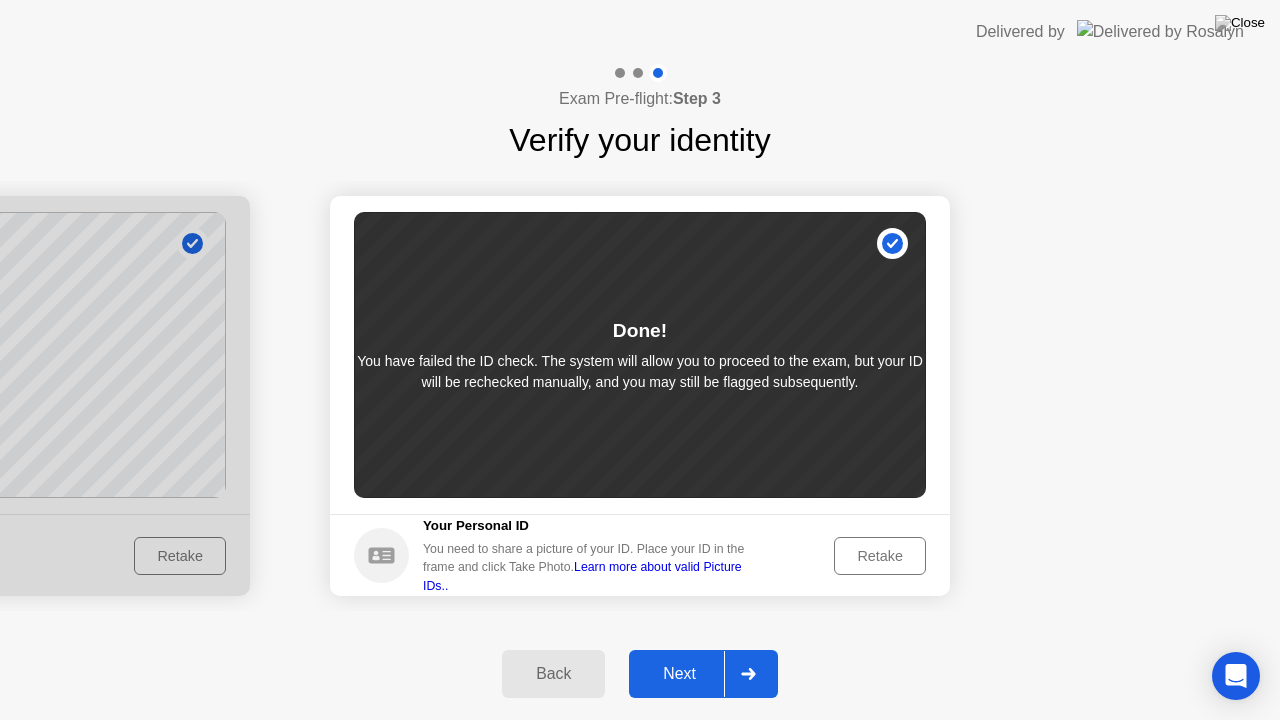 click on "Next" 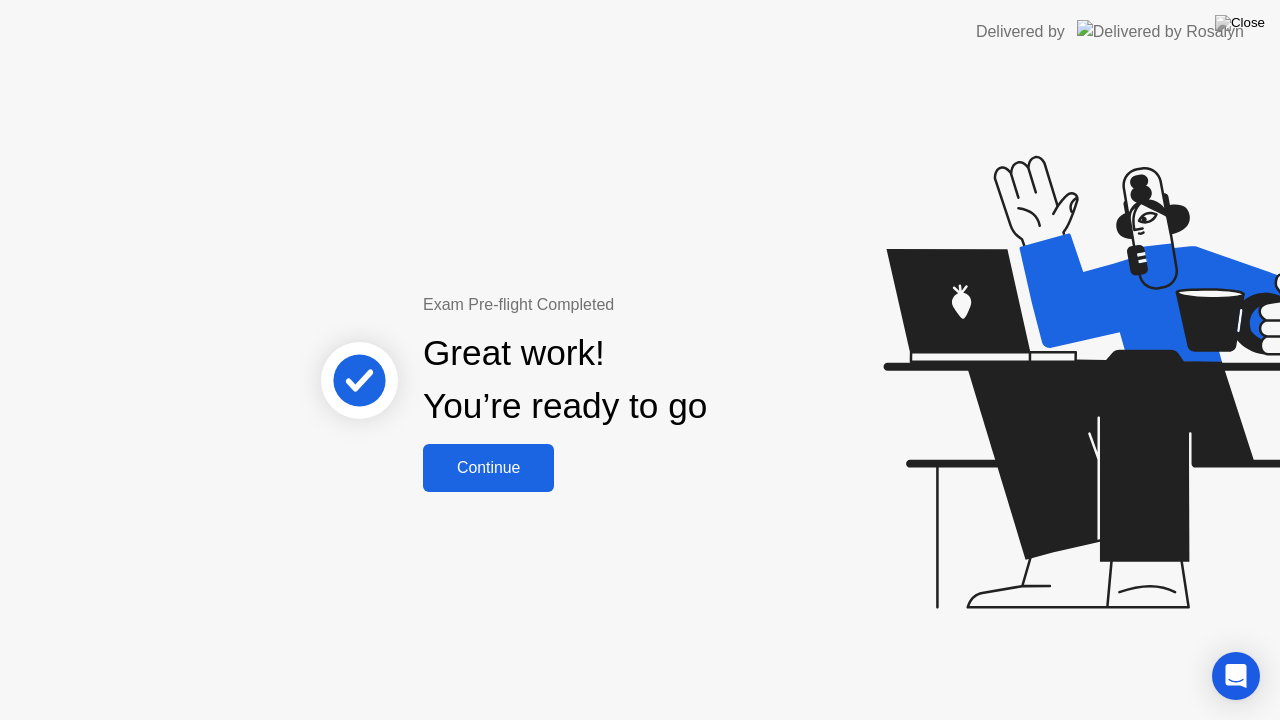 click on "Continue" 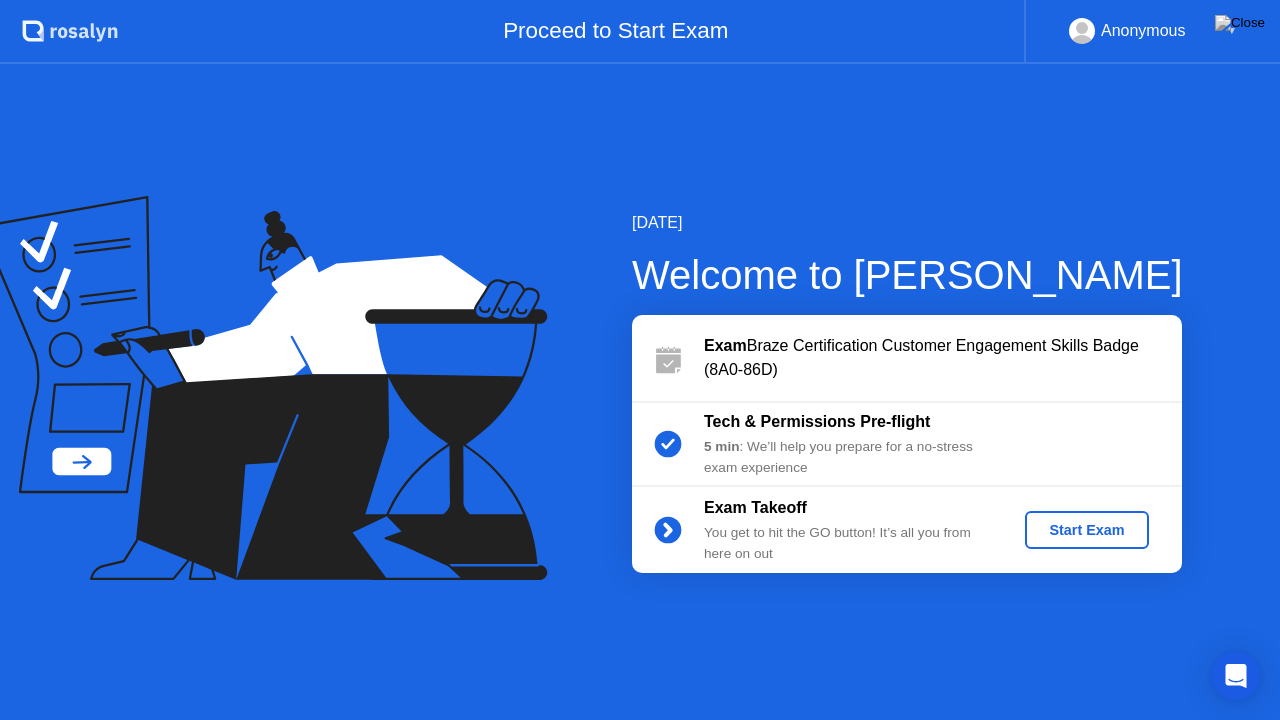click on "Start Exam" 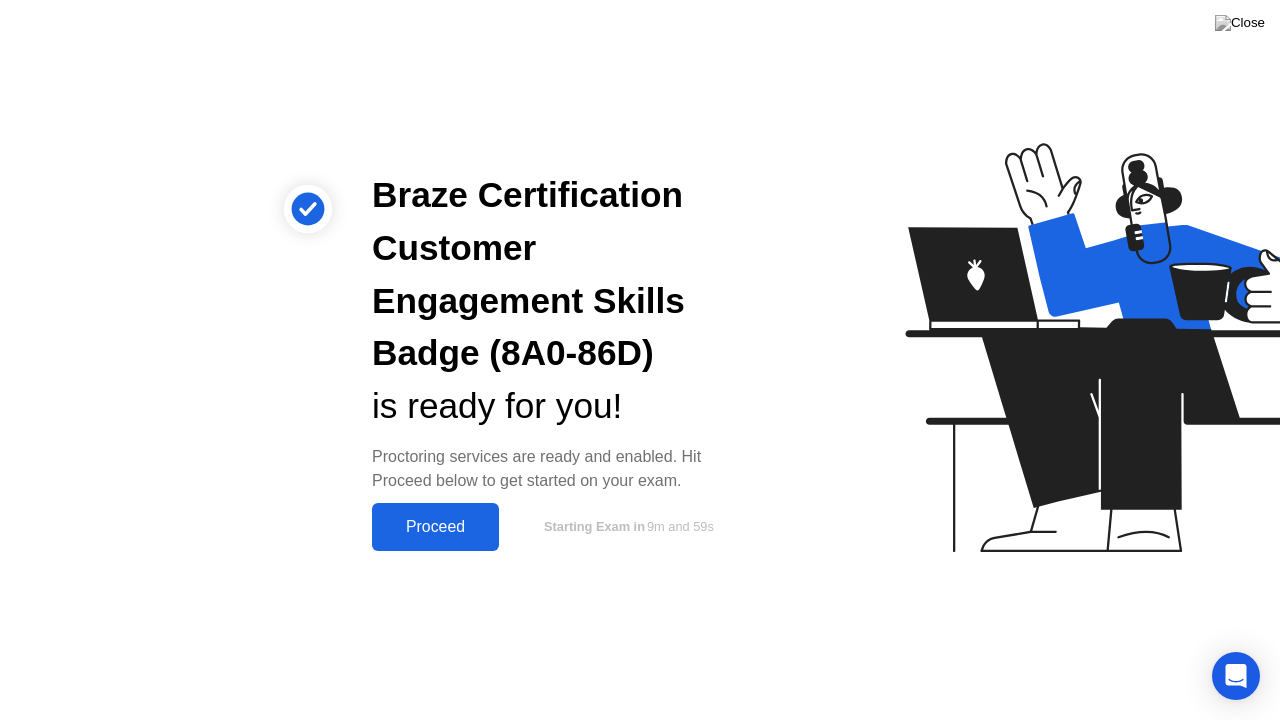 click on "Proceed" 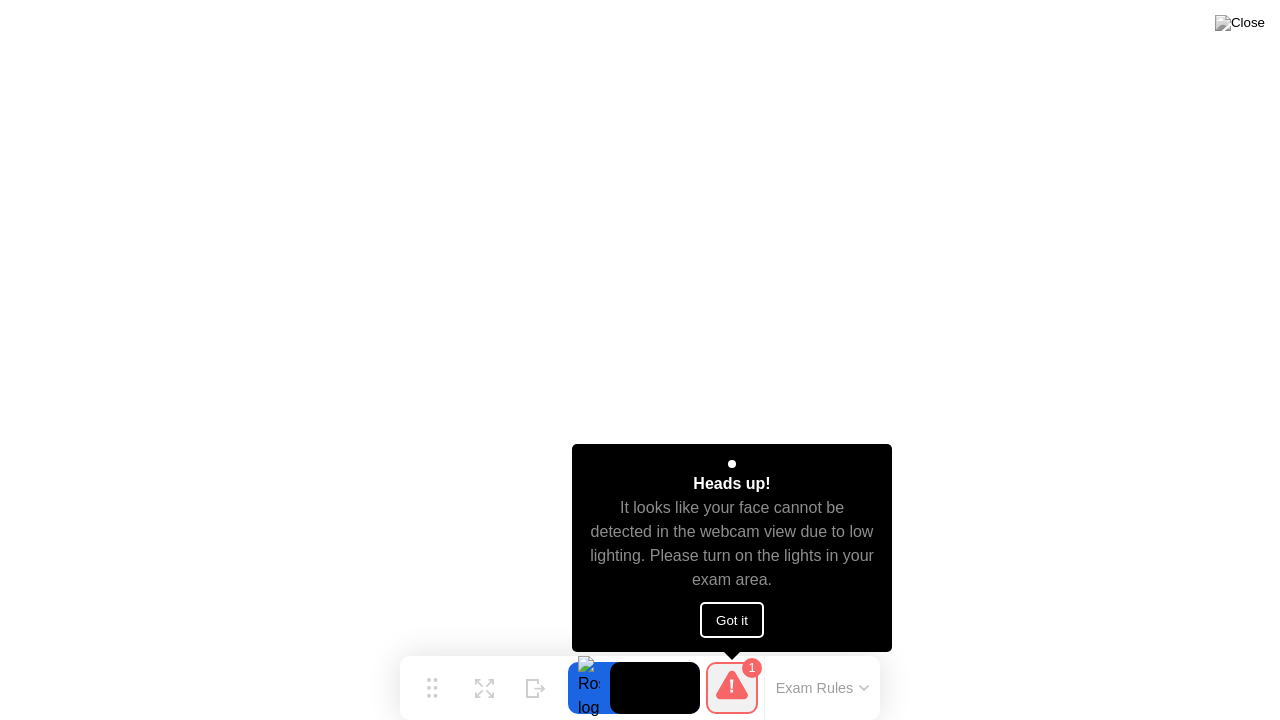 click on "Got it" 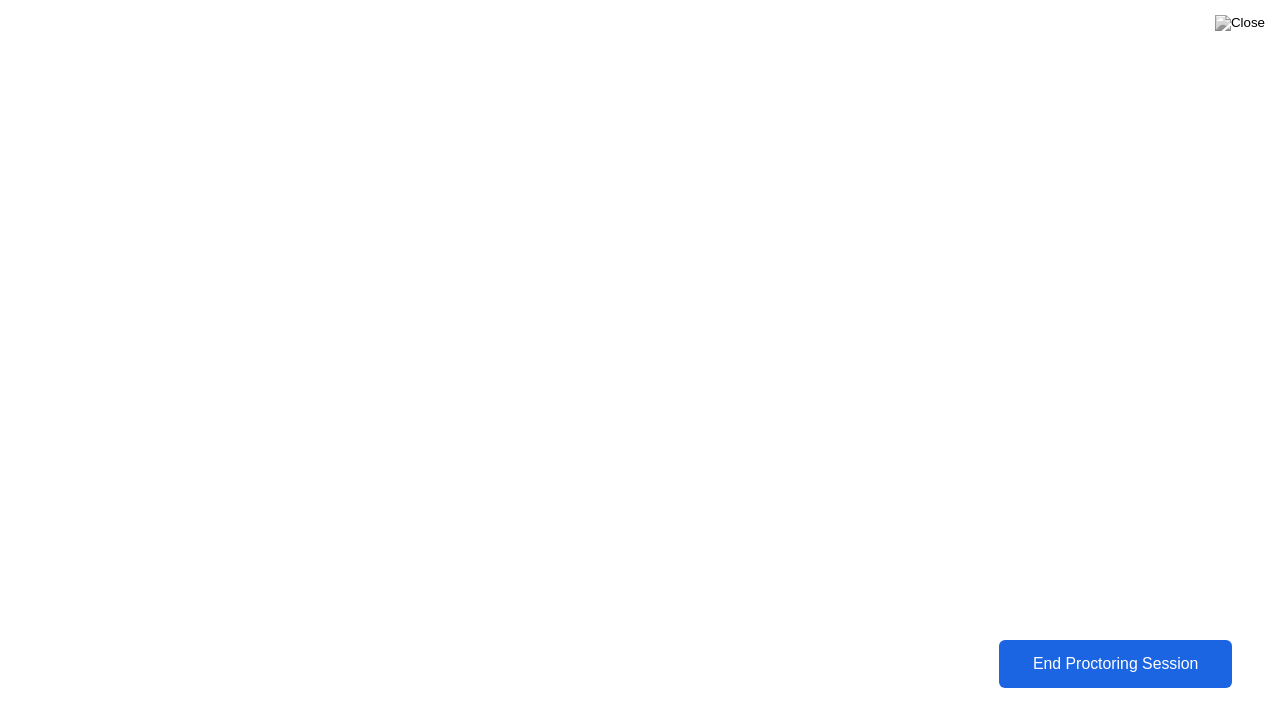 click on "End Proctoring Session" 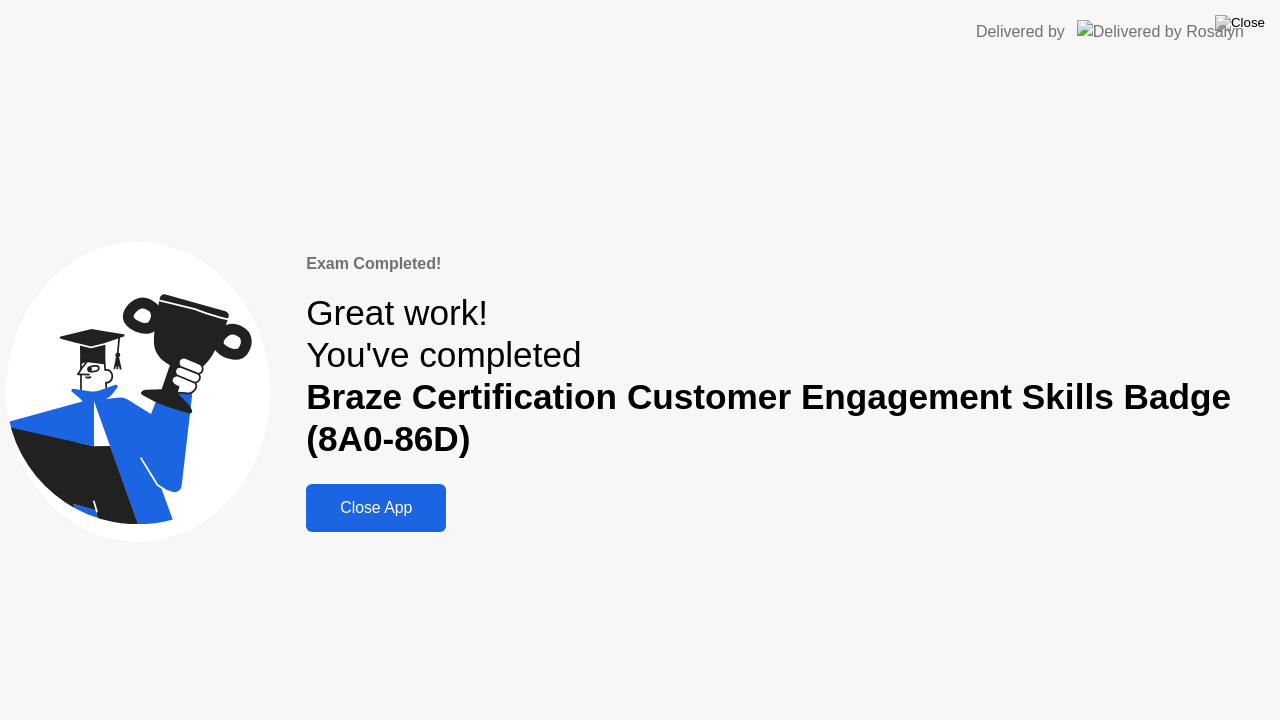 click on "Close App" 